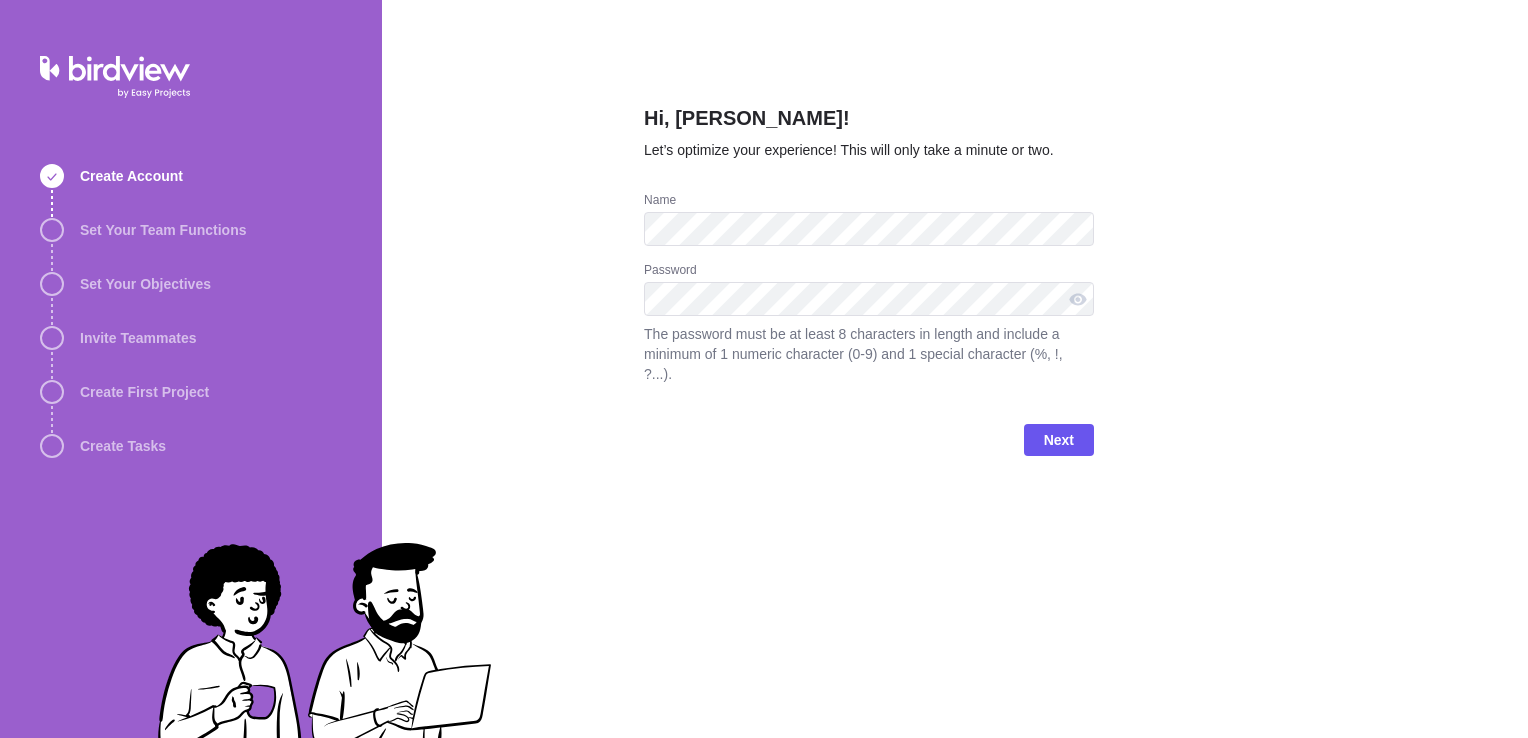 scroll, scrollTop: 0, scrollLeft: 0, axis: both 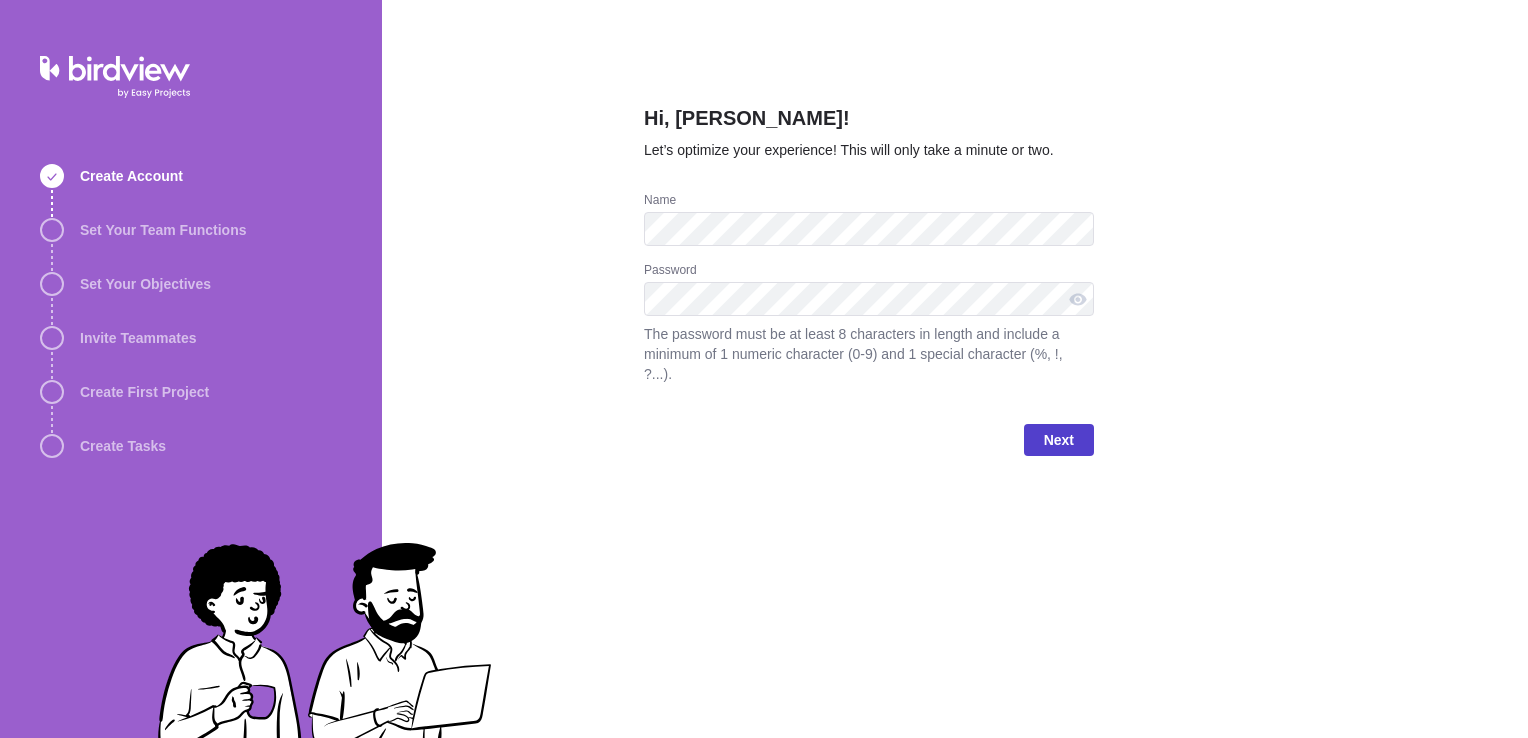 click on "Next" at bounding box center (1059, 440) 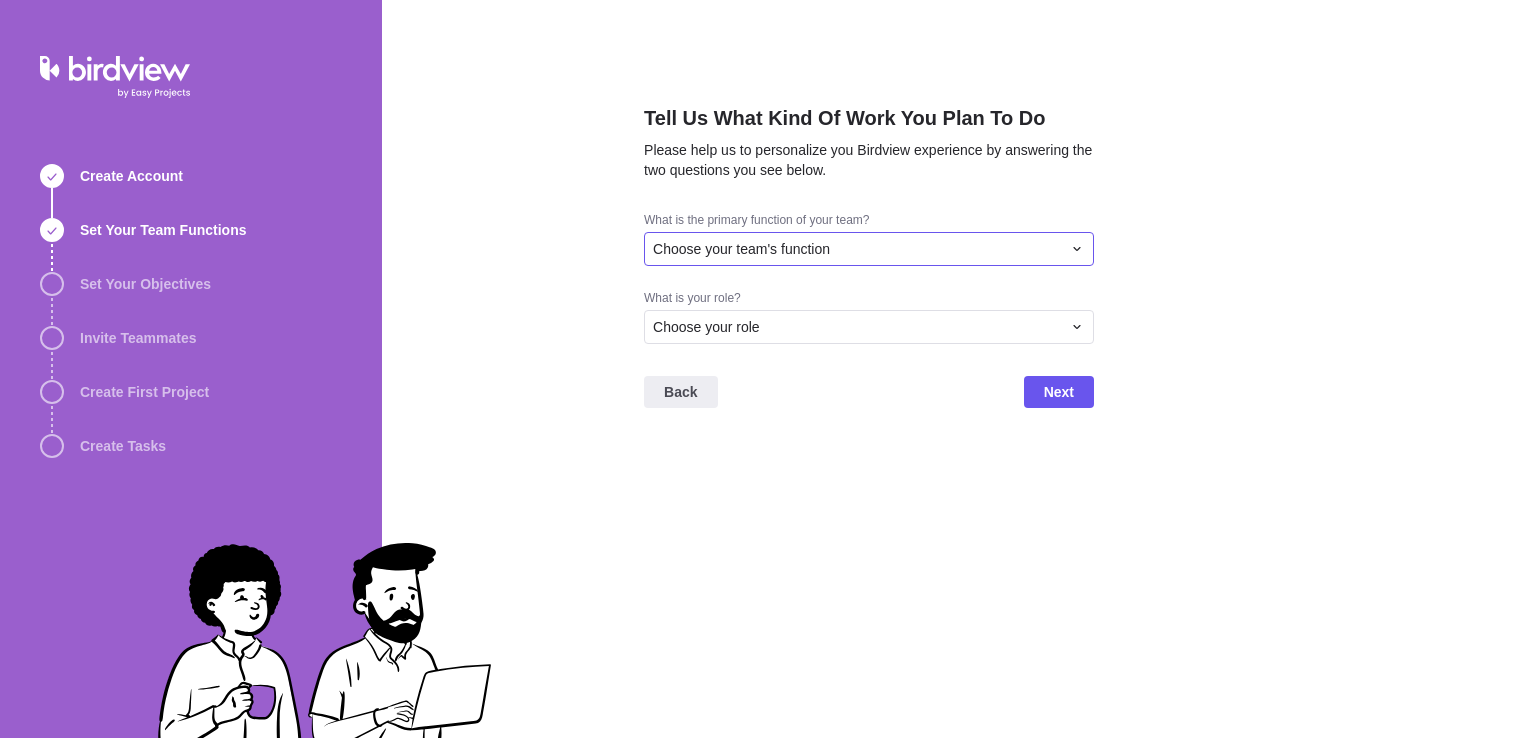 click on "Choose your team's function" at bounding box center (857, 249) 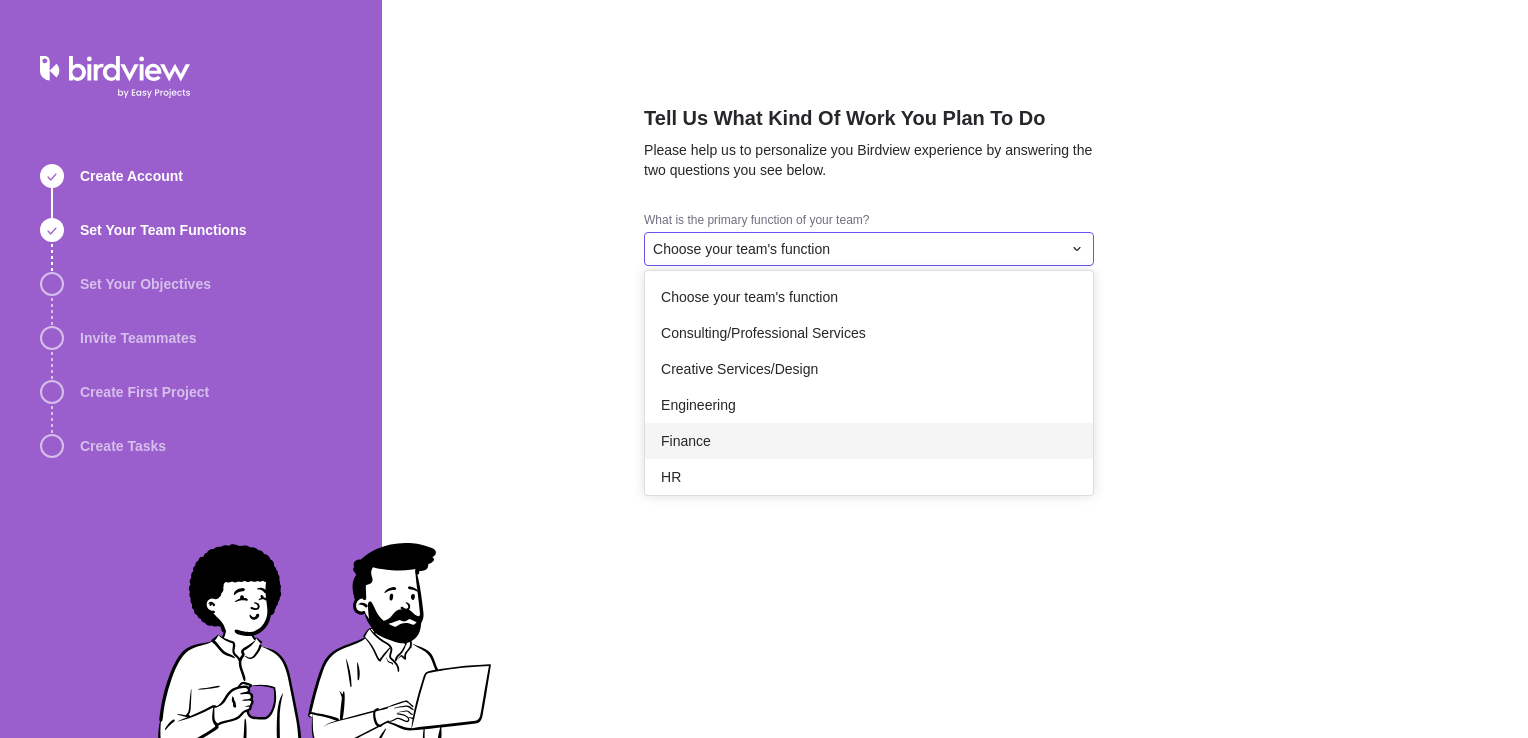 click on "Finance" at bounding box center [869, 441] 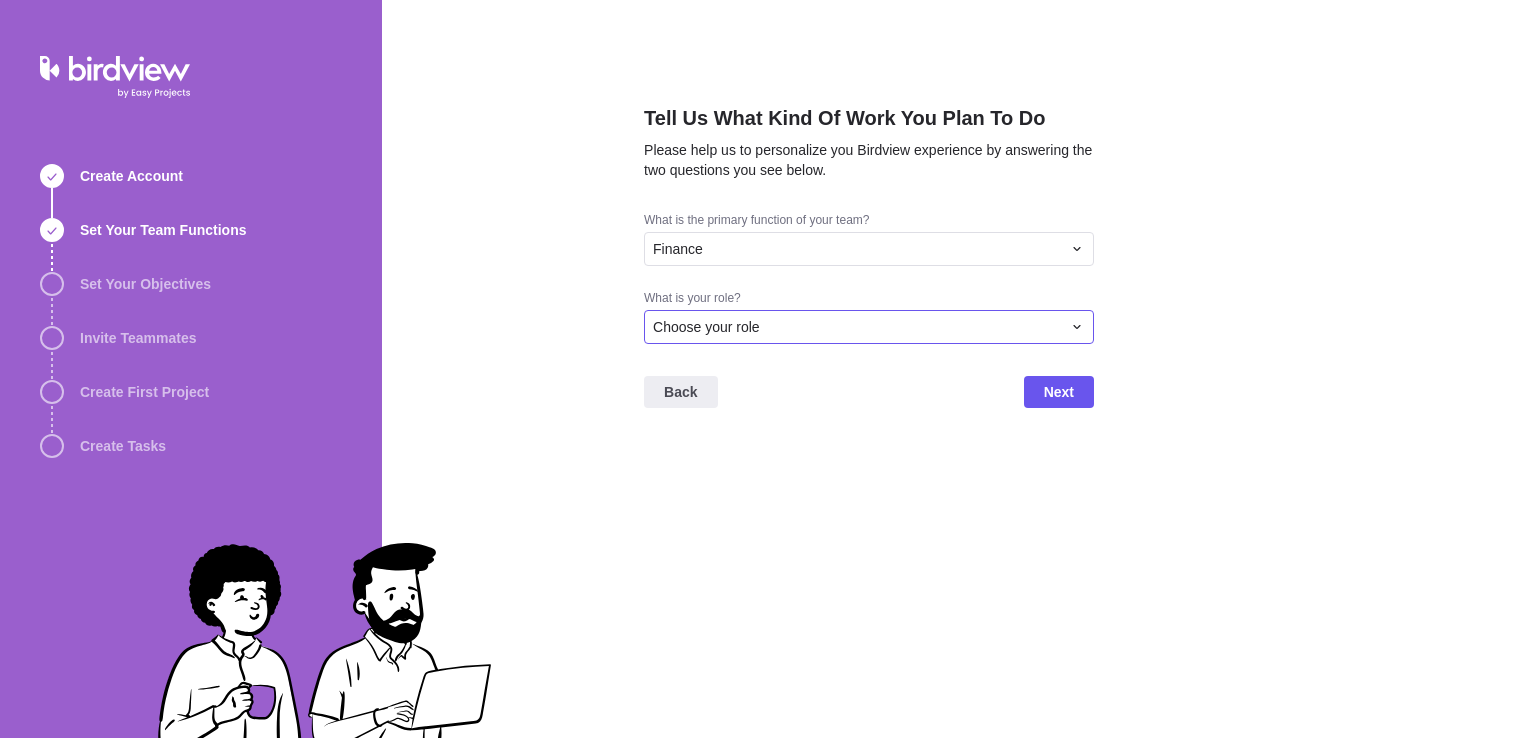 click on "Choose your role" at bounding box center (857, 327) 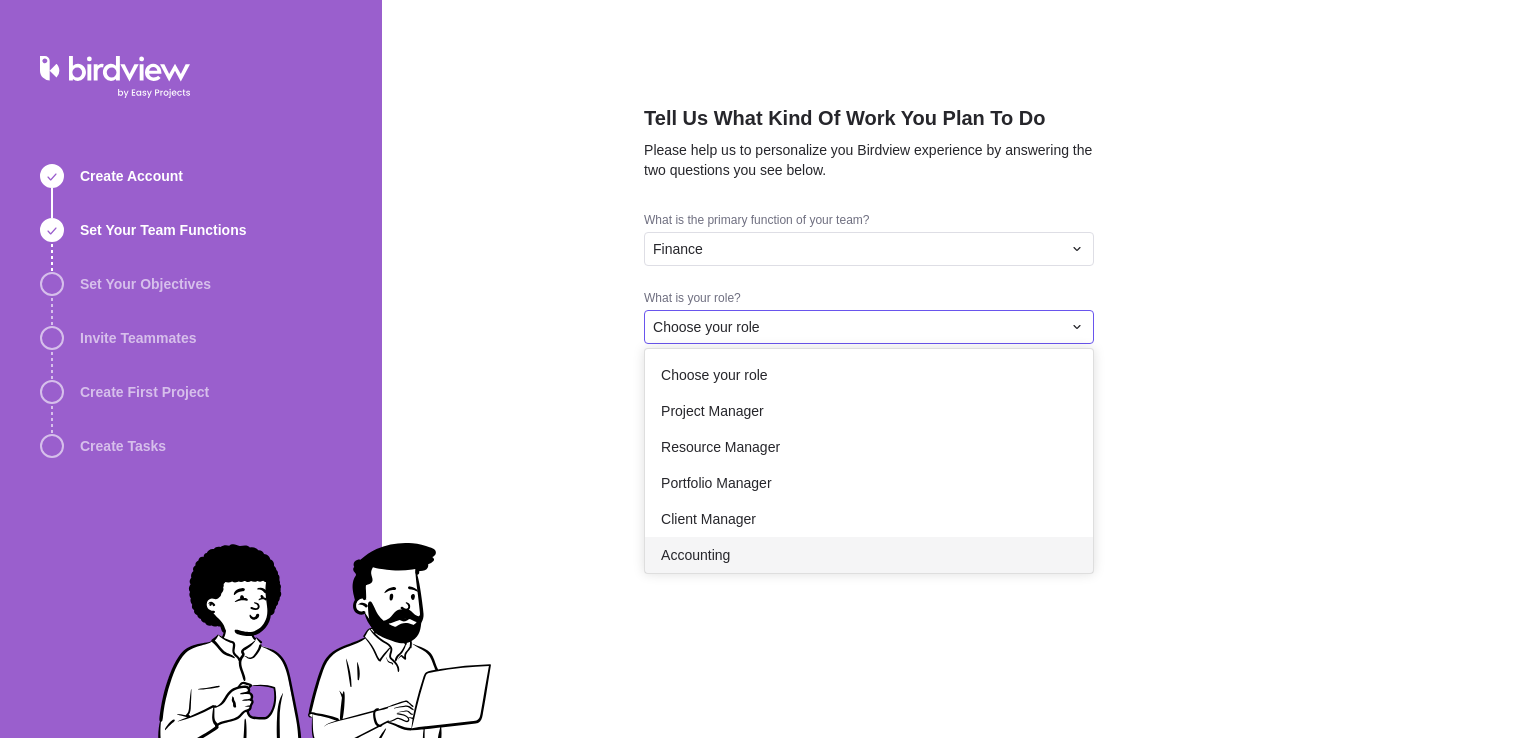 click on "Accounting" at bounding box center (869, 555) 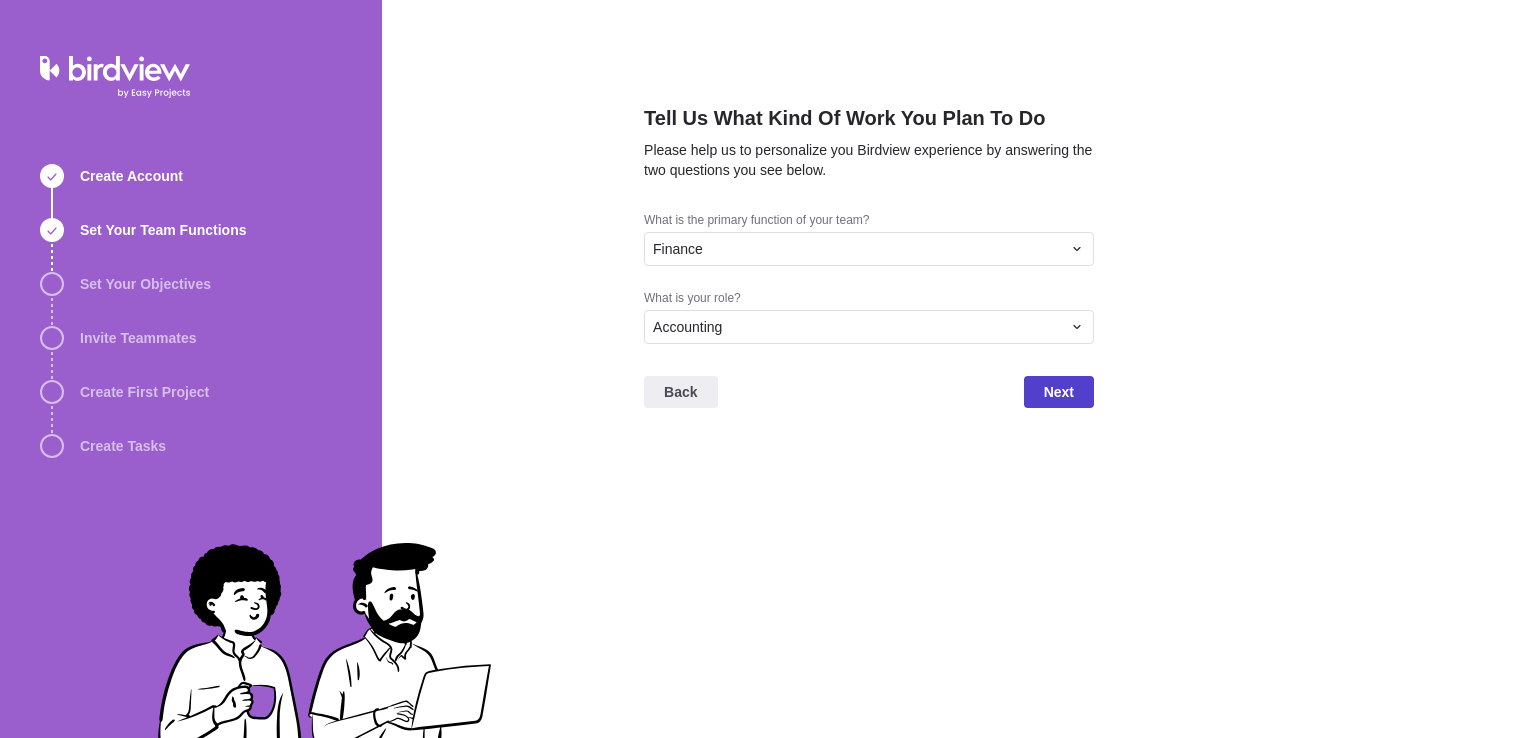 click on "Next" at bounding box center [1059, 392] 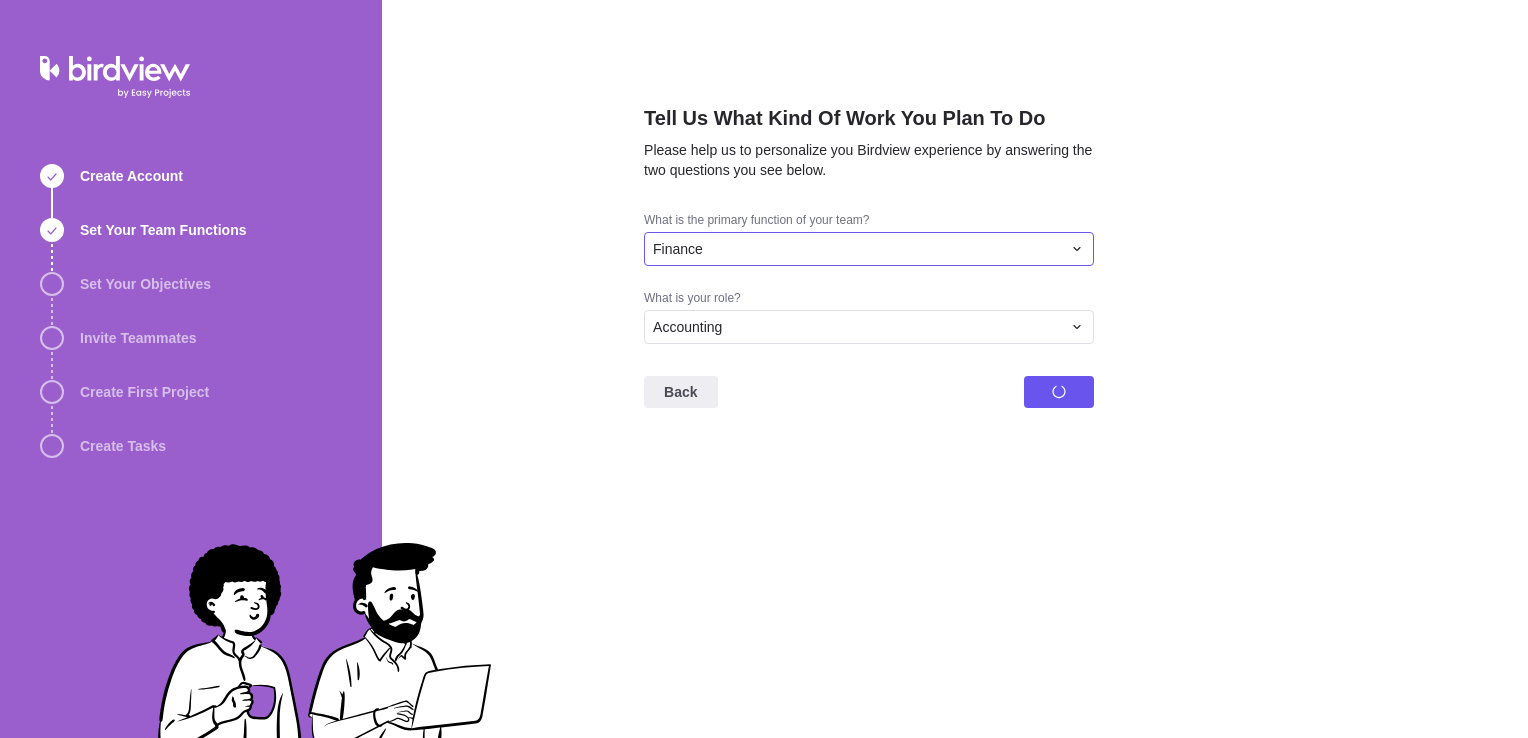 click on "Finance" at bounding box center (857, 249) 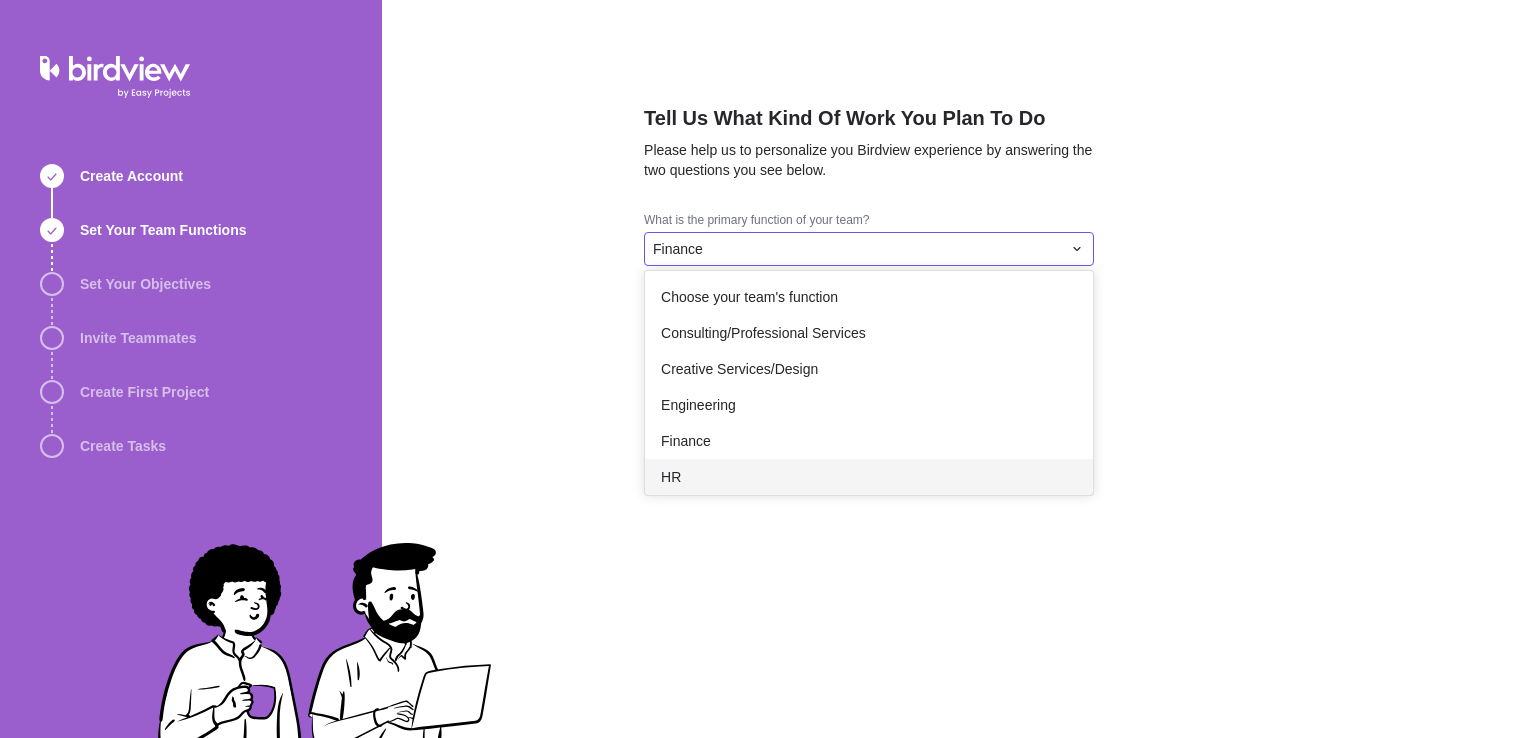 click on "Tell Us What Kind Of Work You Plan To Do Please help us to personalize you Birdview experience by answering the two questions you see below. What is the primary function of your team? Finance Choose your team's function Consulting/Professional Services Creative Services/Design Engineering Finance HR IT Legal Marketing Operations Project Management Product Development Sales Support Personal use Other What is your role? Accounting Back Next" at bounding box center [955, 369] 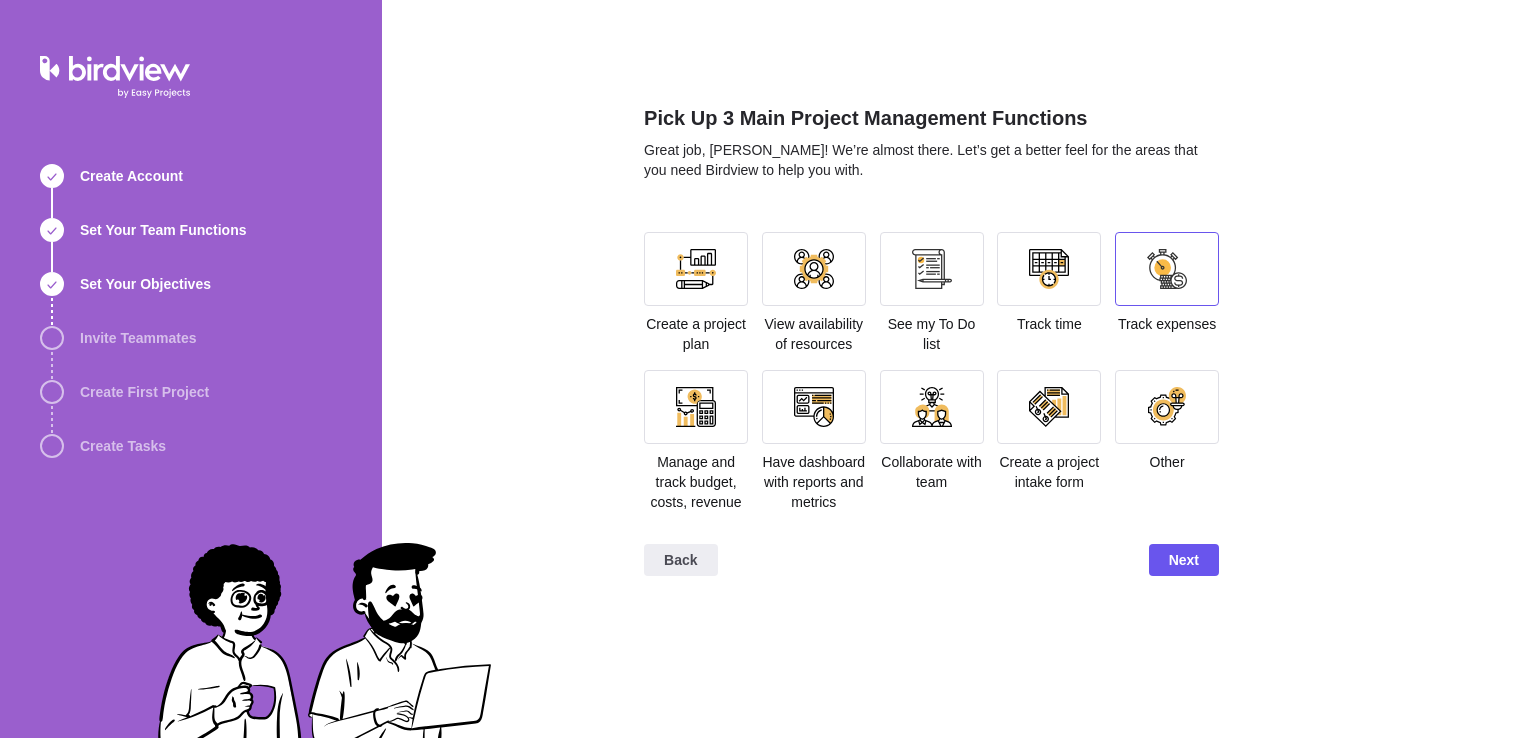click at bounding box center (1167, 269) 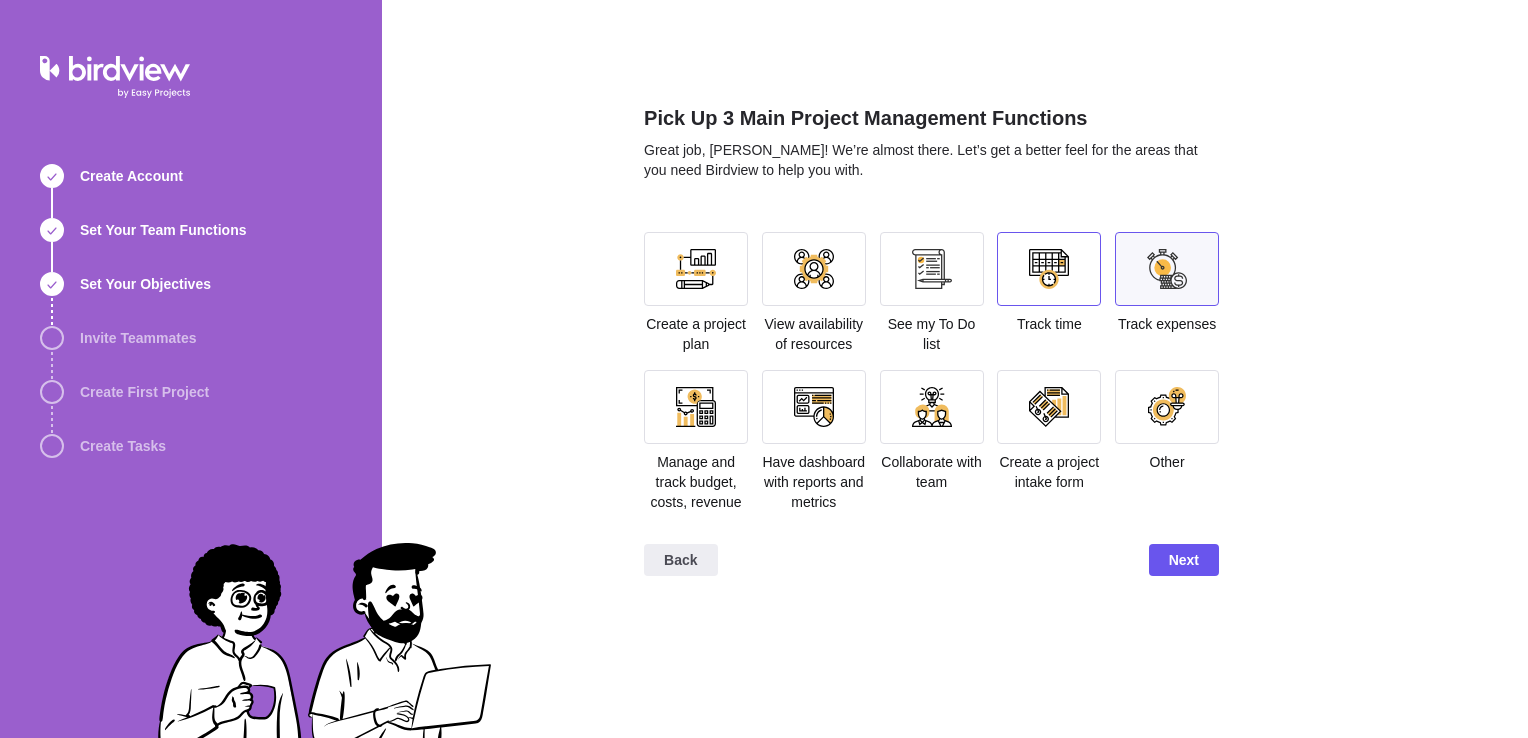 click at bounding box center [1049, 269] 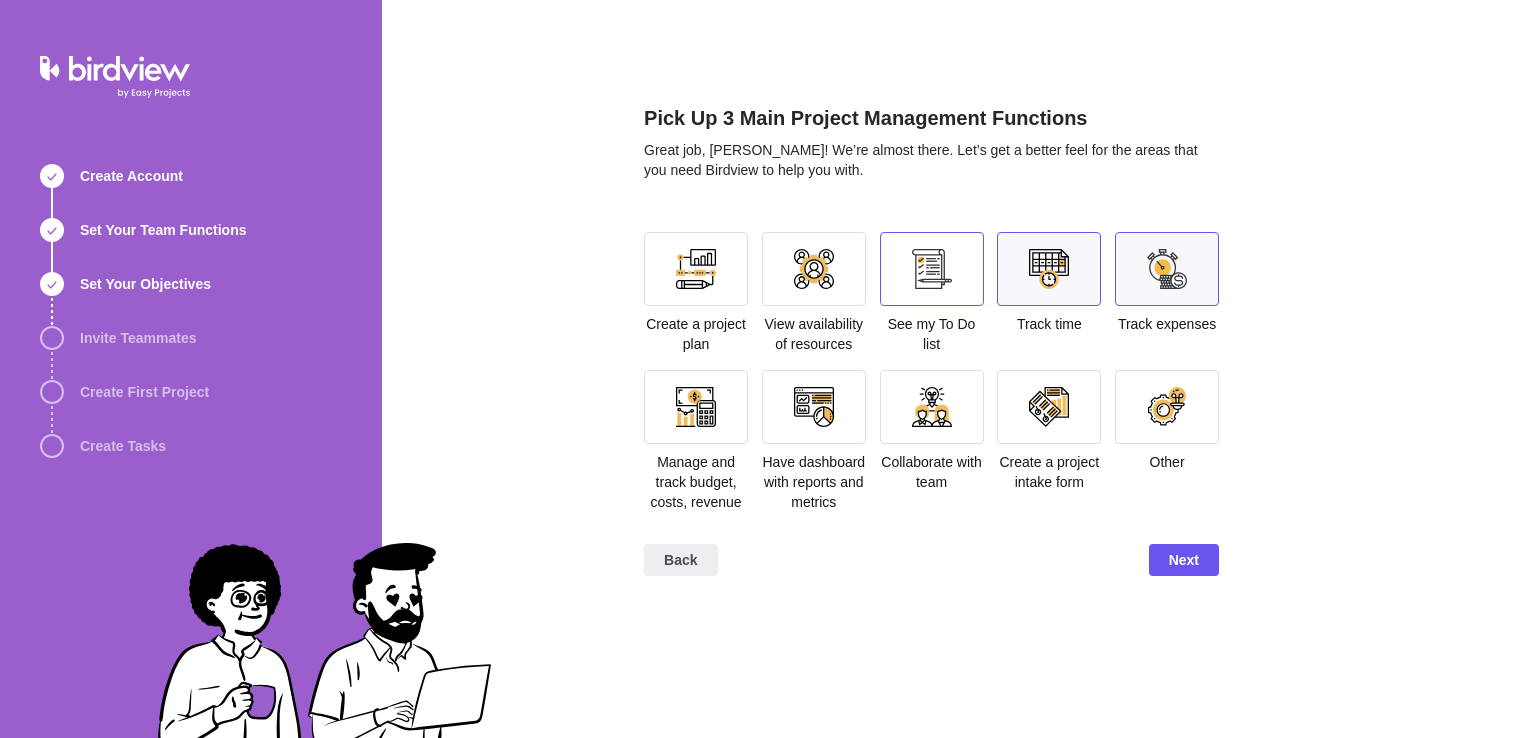click at bounding box center [932, 269] 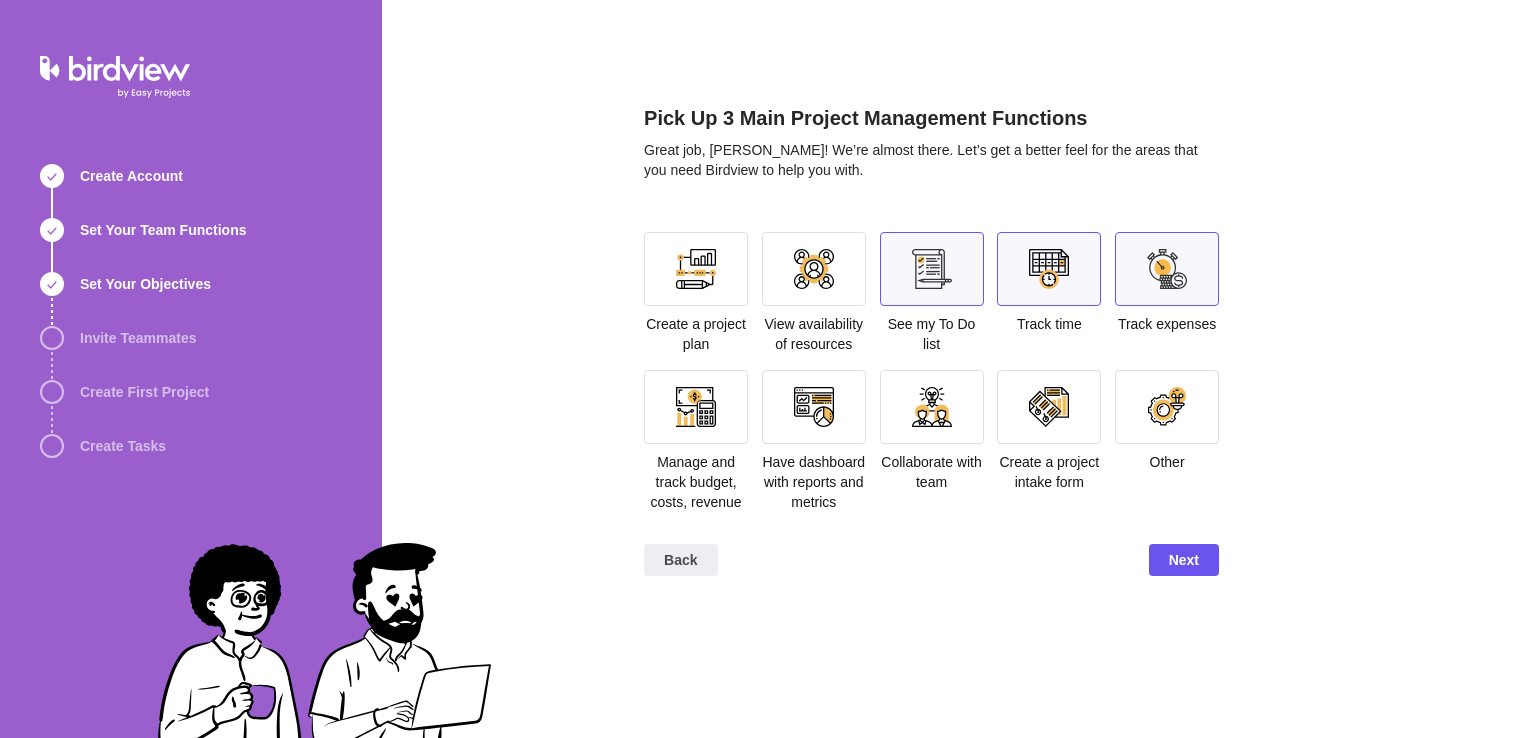 click at bounding box center (696, 407) 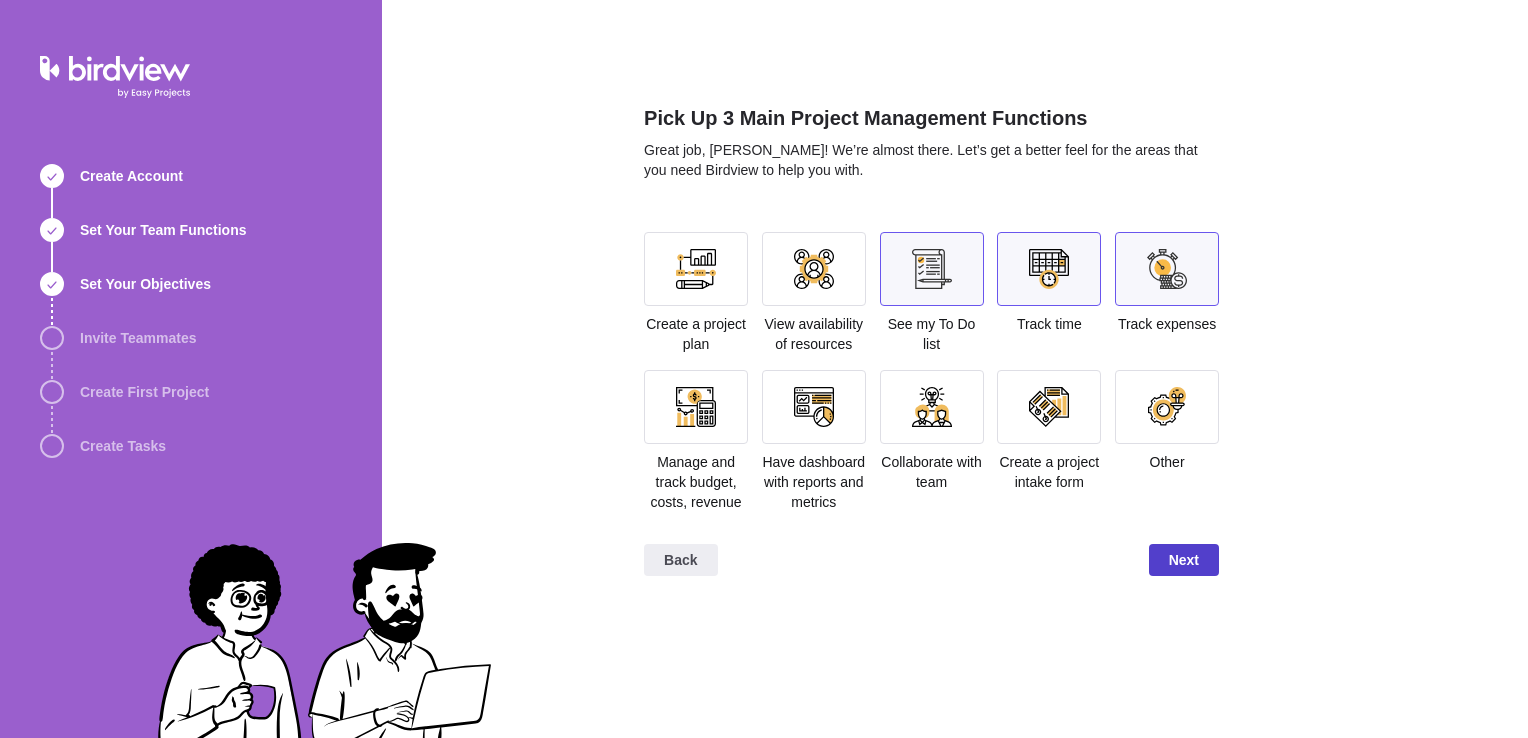 click on "Next" at bounding box center [1184, 560] 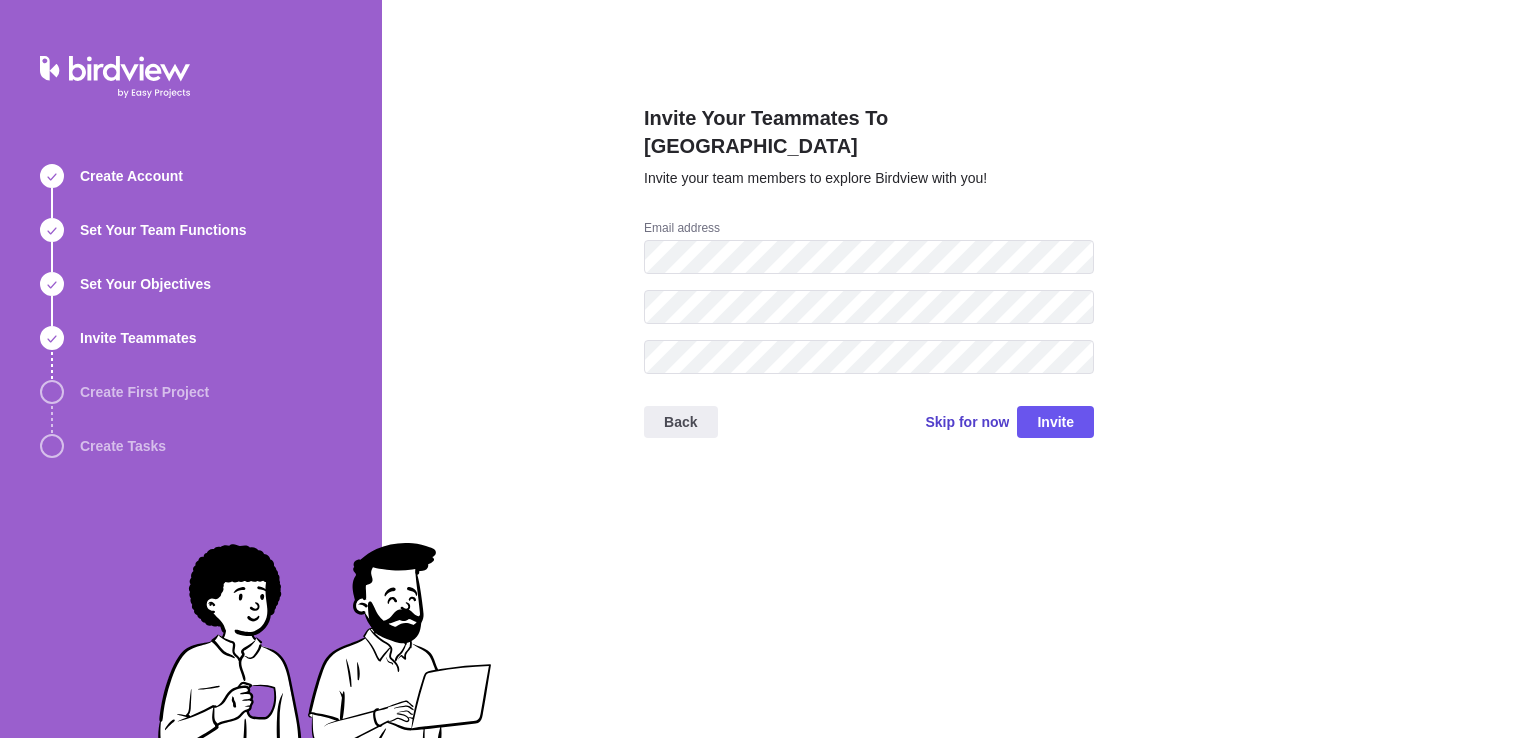 click on "Skip for now" at bounding box center [967, 422] 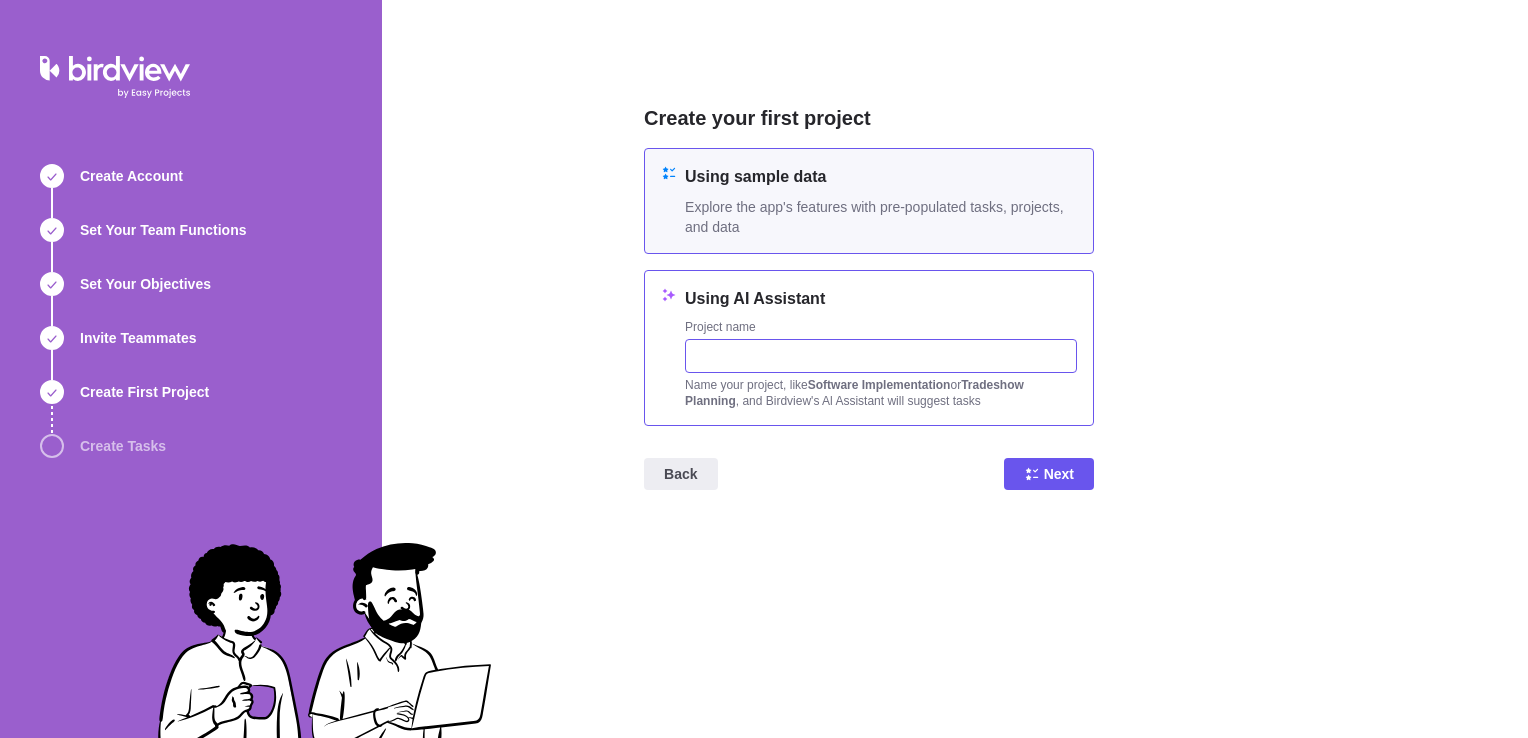 click at bounding box center (881, 356) 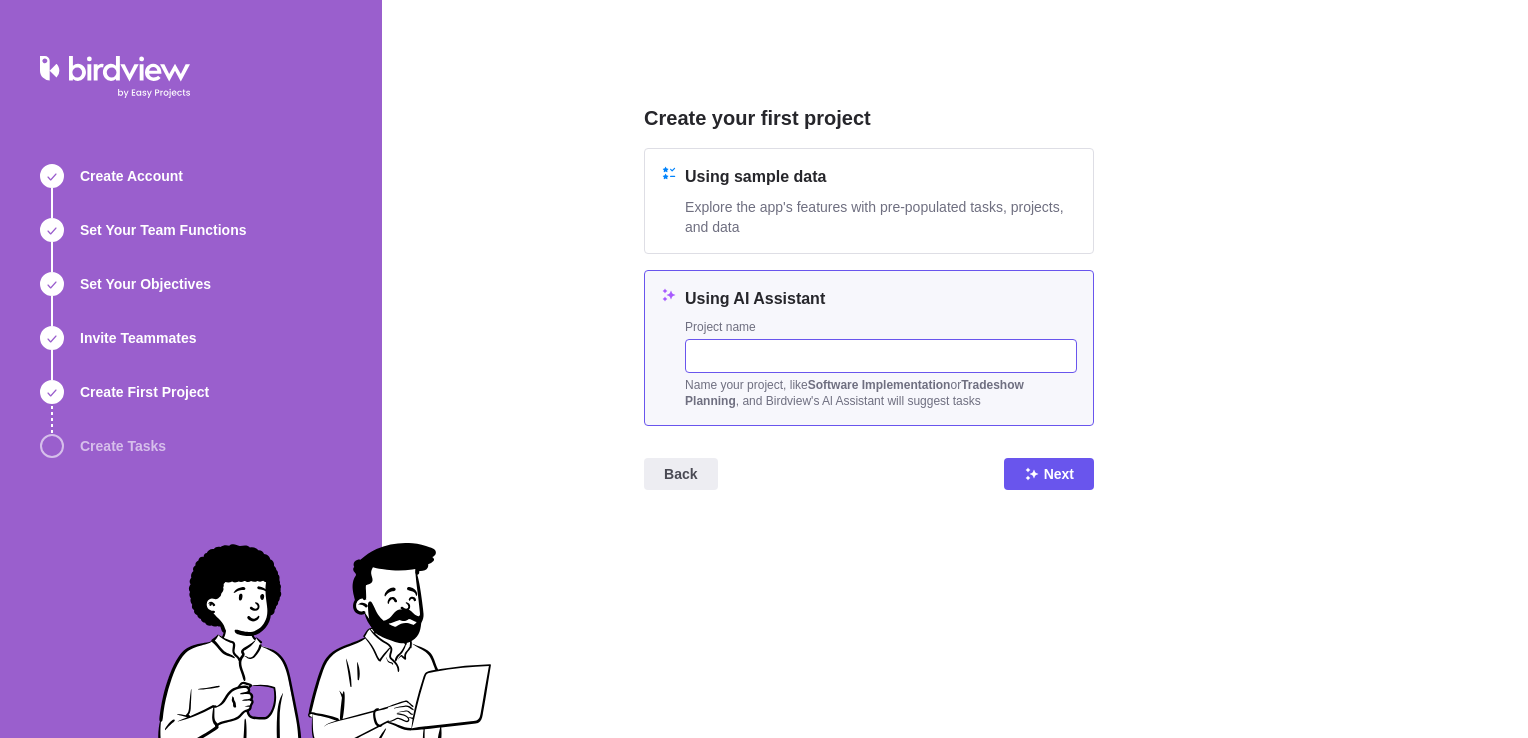 type on "S" 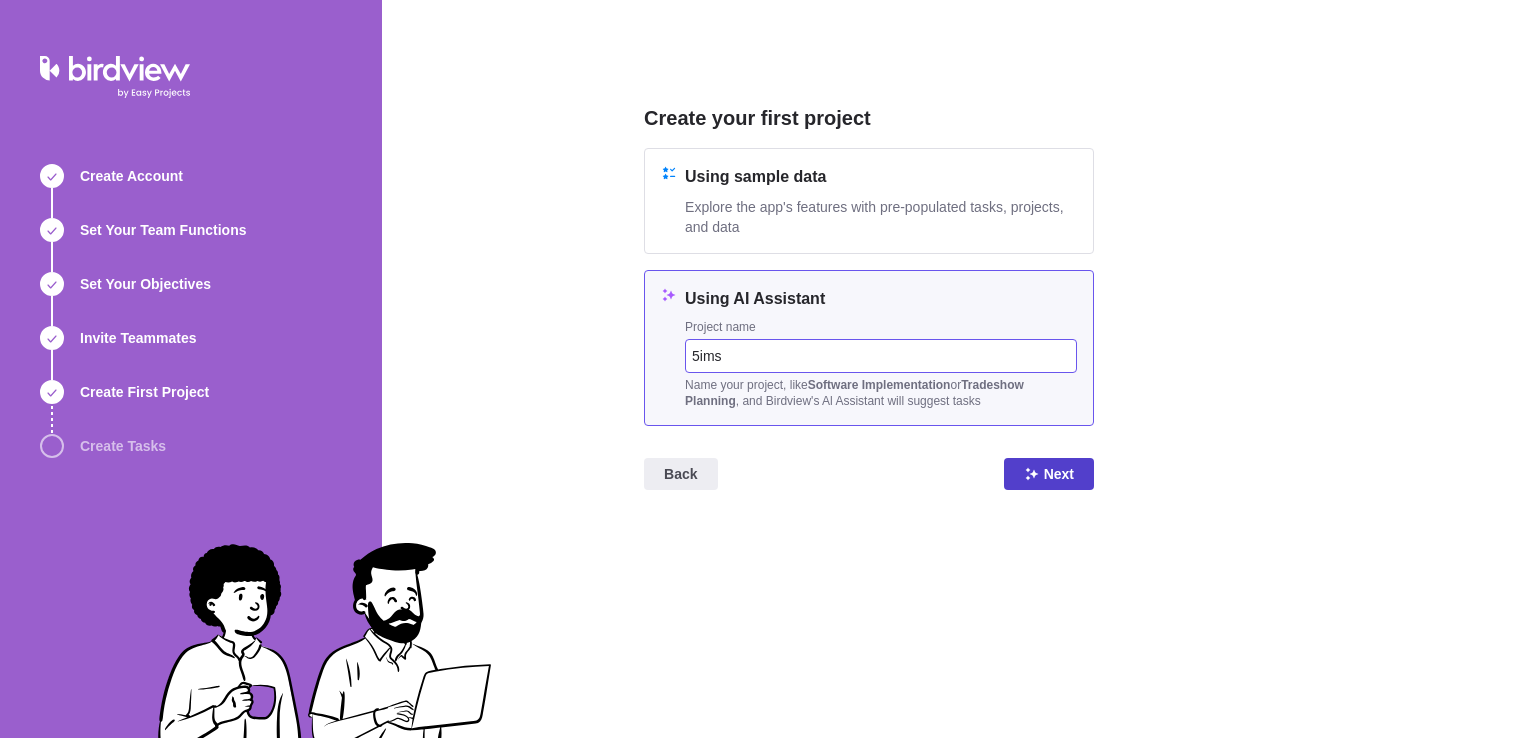 type on "5ims" 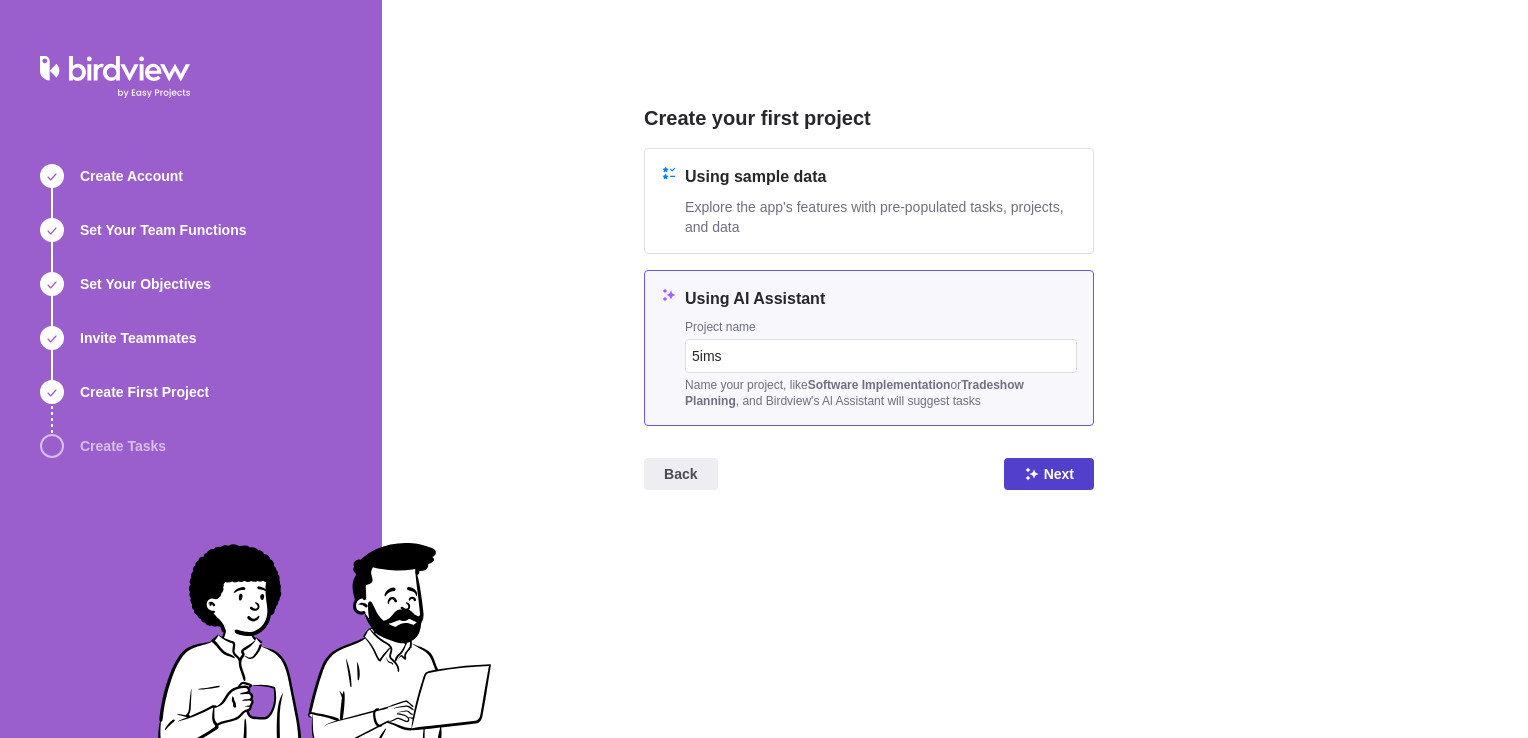 click on "Next" at bounding box center (1049, 474) 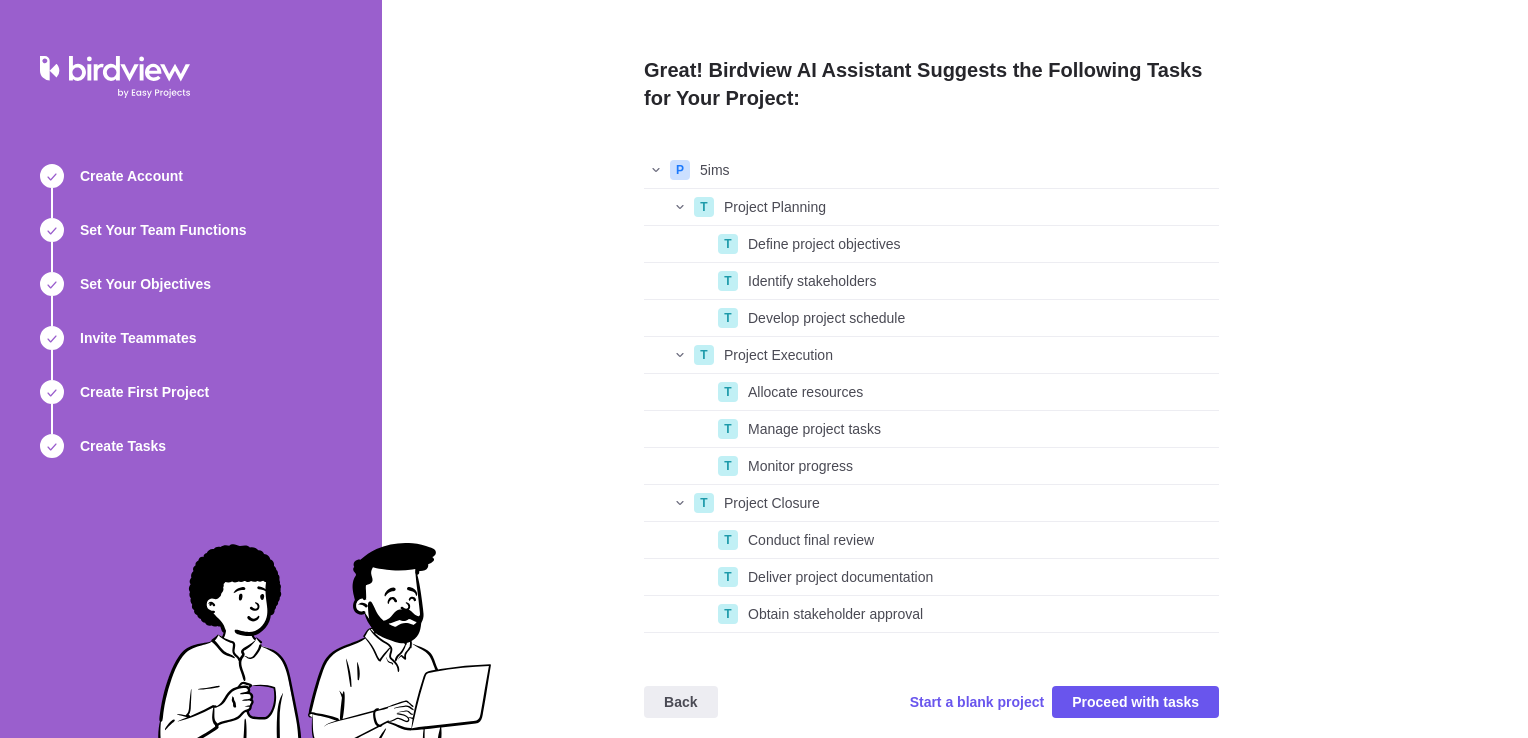 scroll, scrollTop: 16, scrollLeft: 16, axis: both 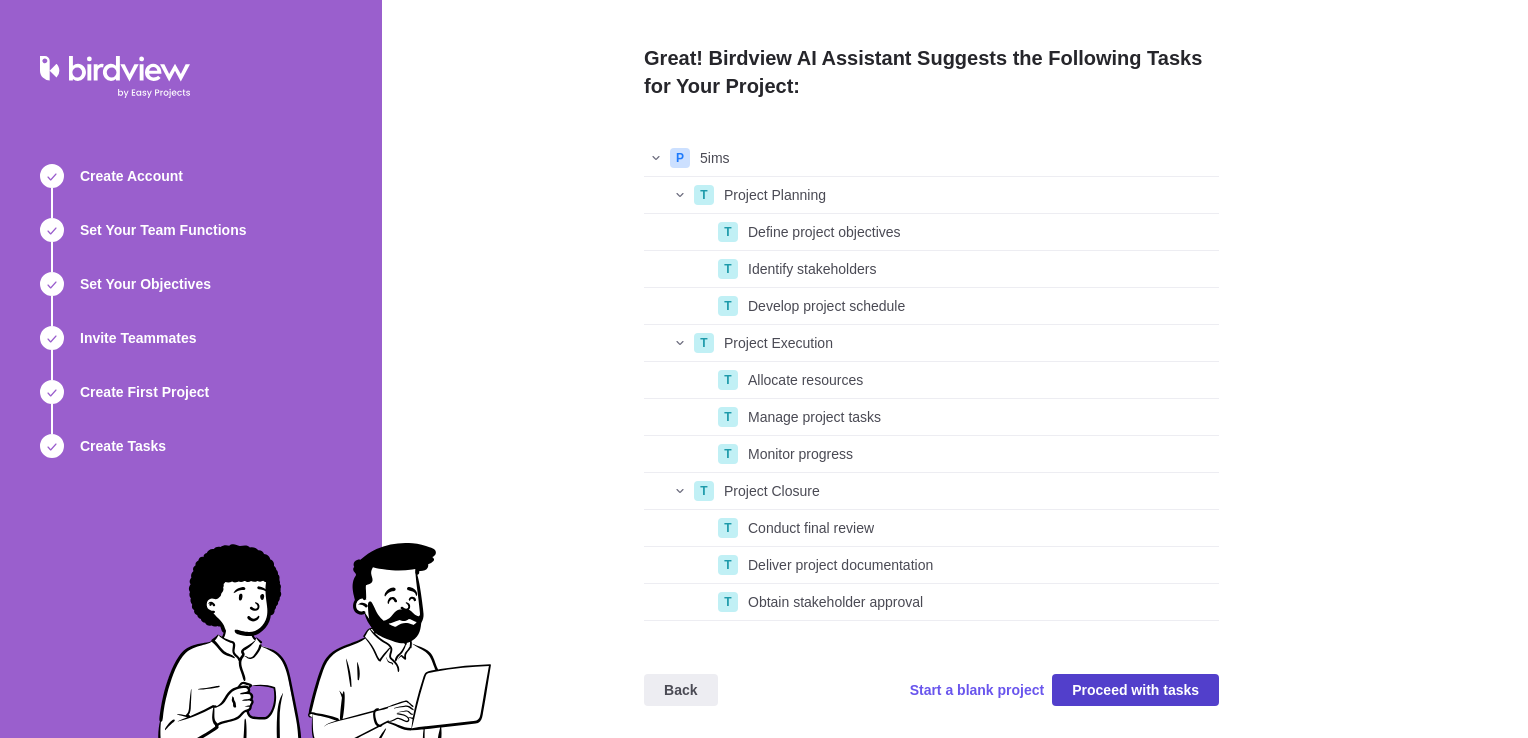 click on "Proceed with tasks" at bounding box center [1135, 690] 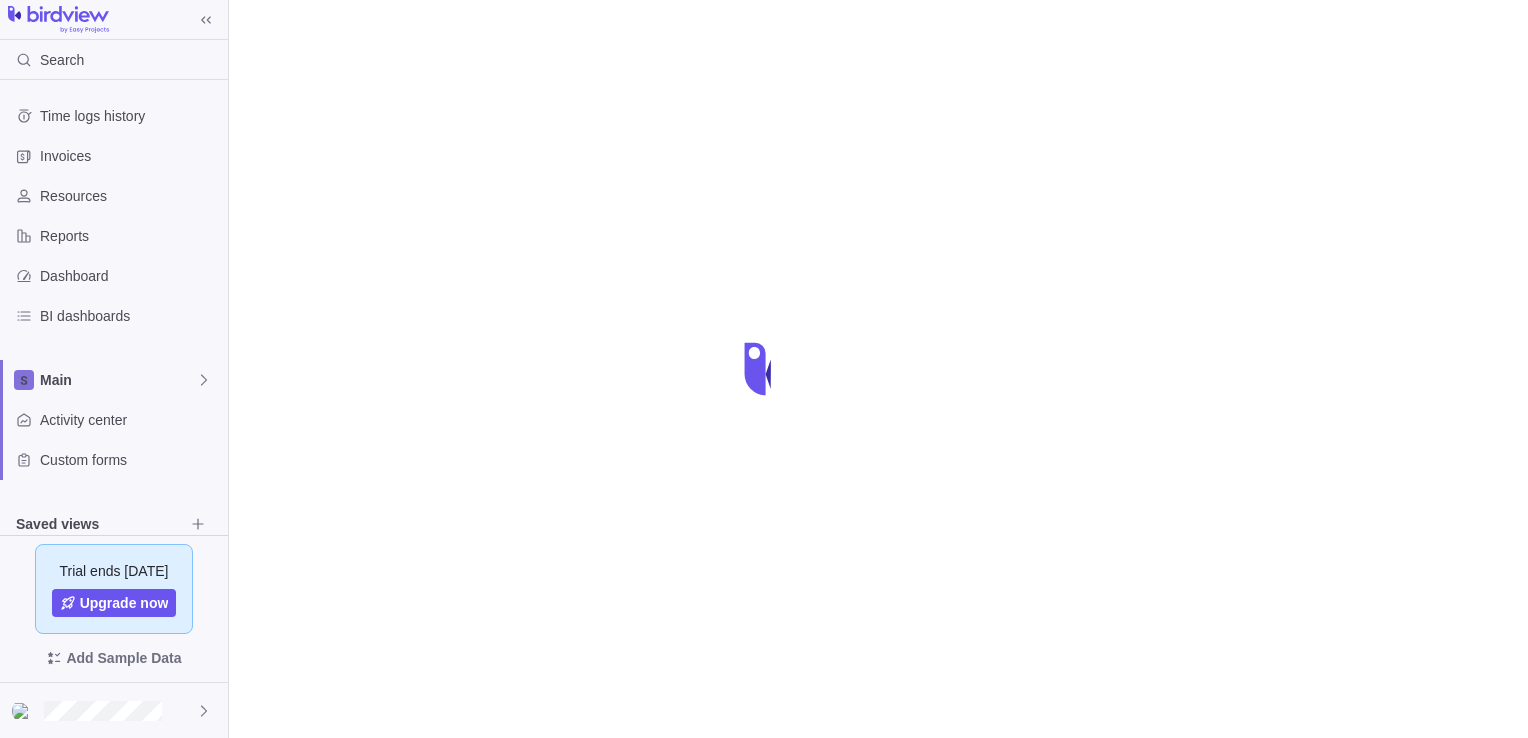 scroll, scrollTop: 0, scrollLeft: 0, axis: both 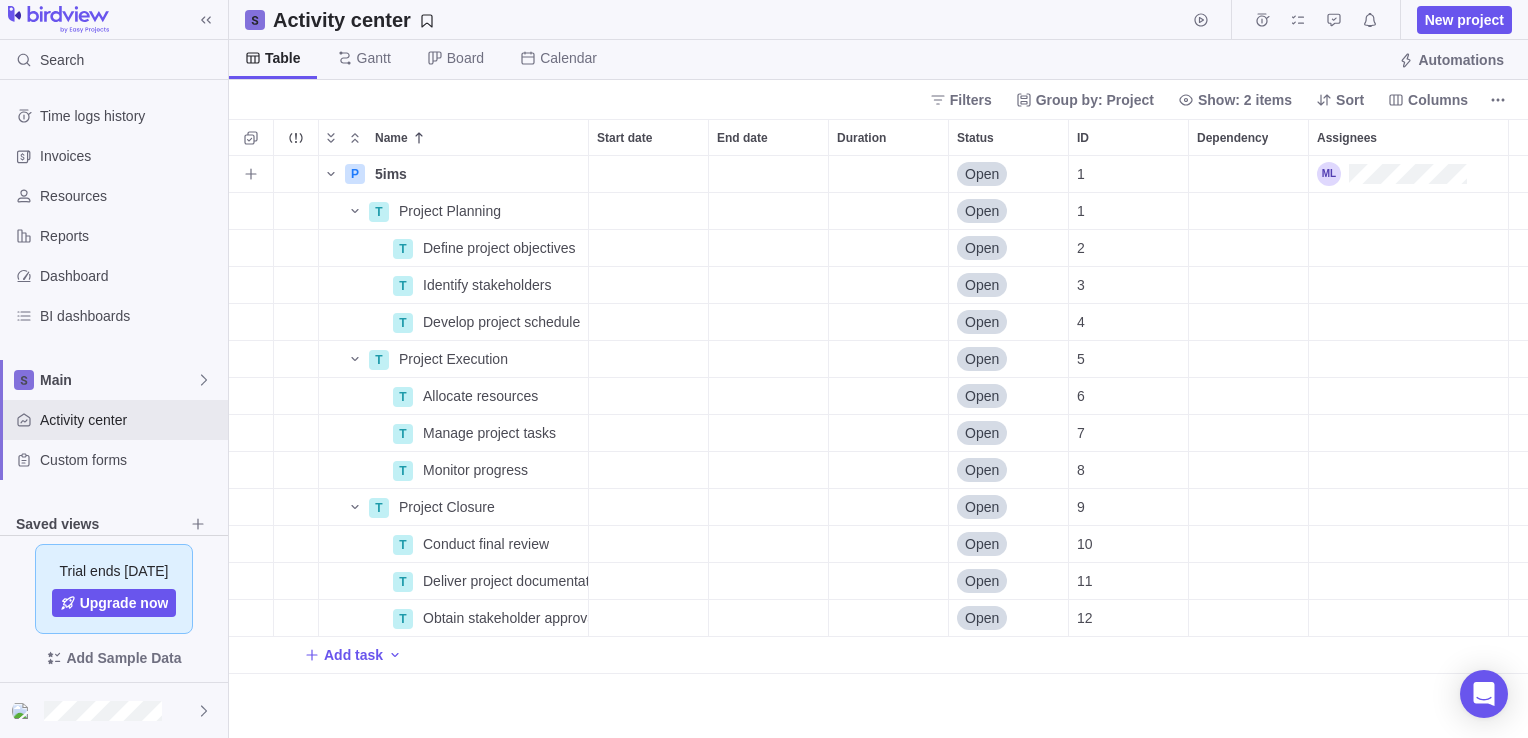 click at bounding box center [1392, 174] 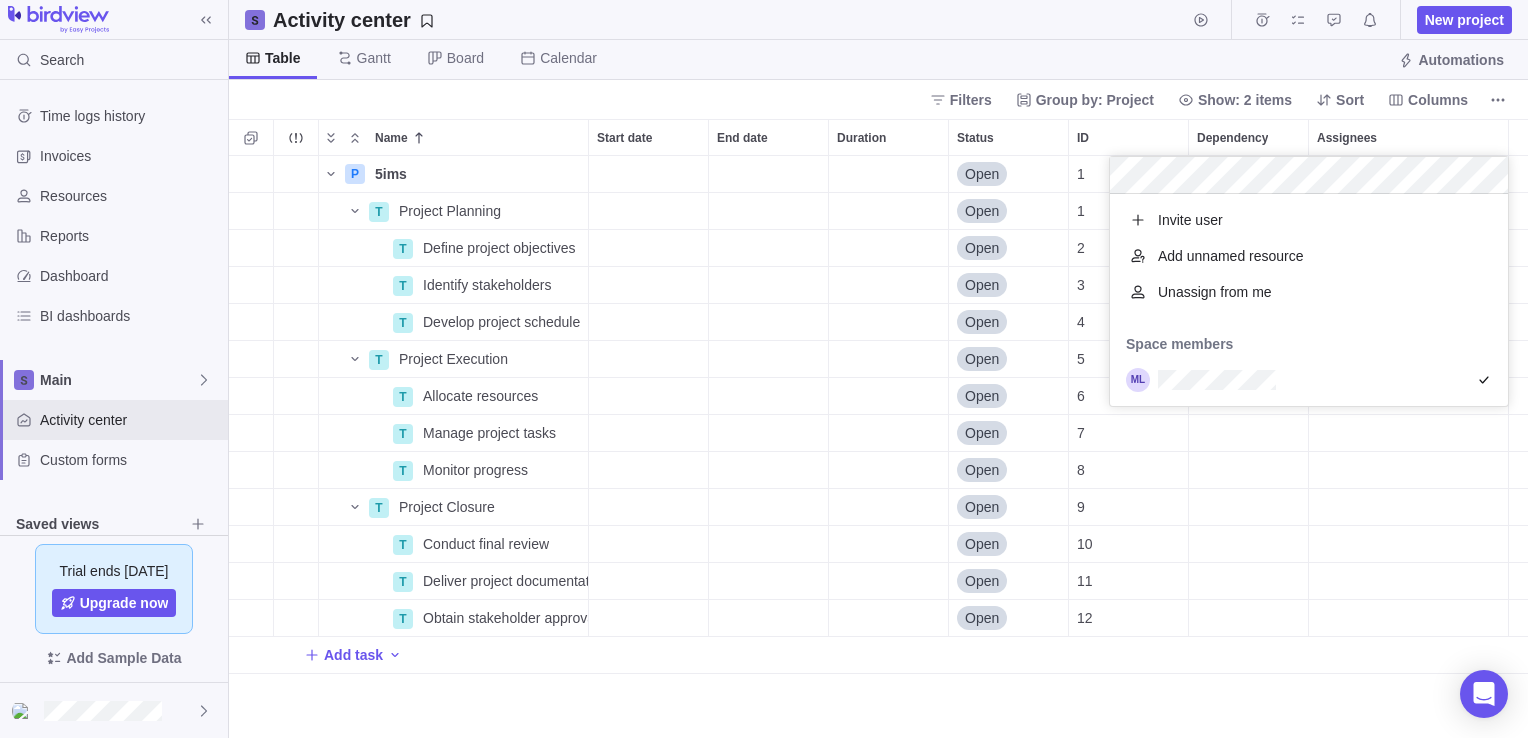 scroll, scrollTop: 16, scrollLeft: 16, axis: both 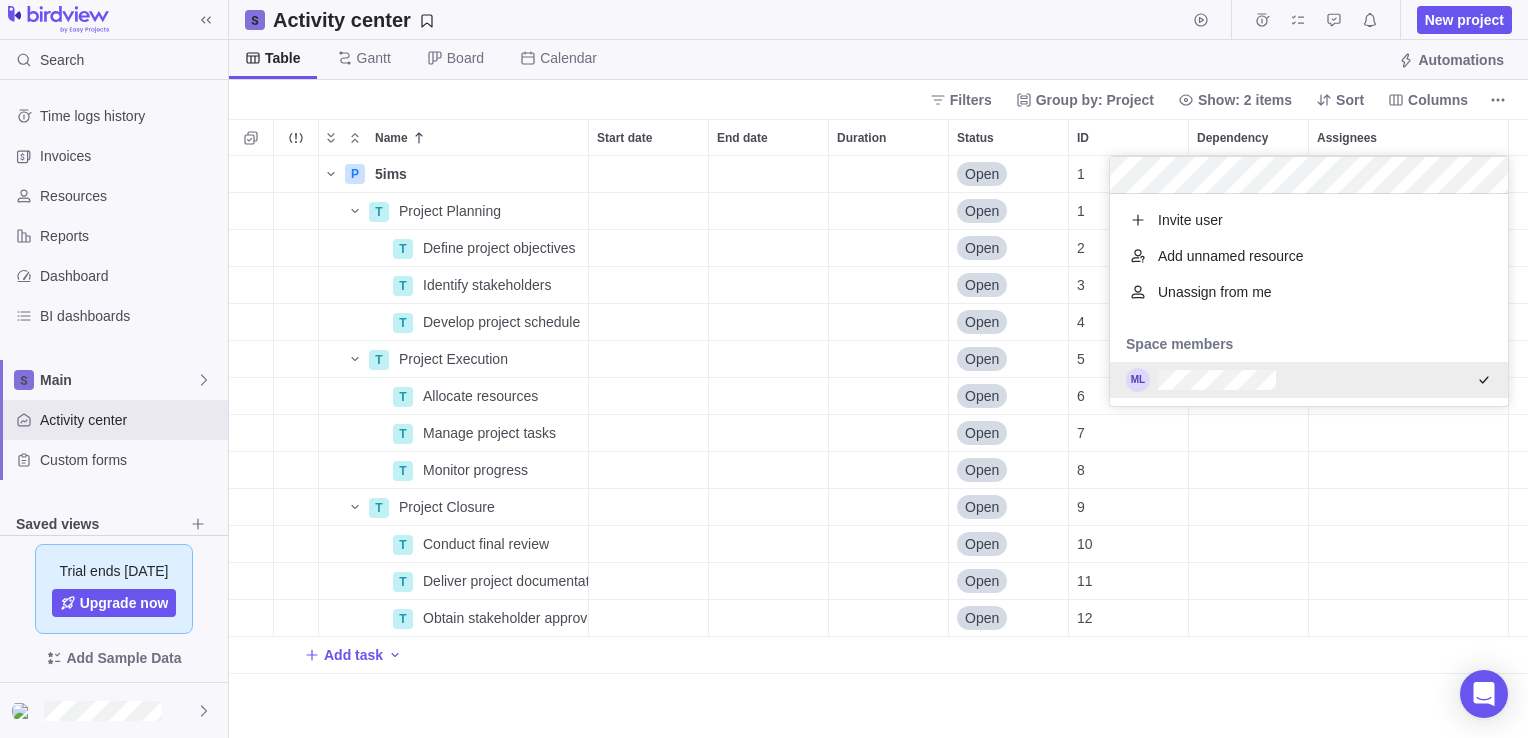 click on "Name Start date End date Duration Status ID Dependency Assignees P 5ims Details Open 1 T Project Planning Details Open 1 T Define project objectives Details Open 2 T Identify stakeholders Details Open 3 T Develop project schedule Details Open 4 T Project Execution Details Open 5 T Allocate resources Details Open 6 T Manage project tasks Details Open 7 T Monitor progress Details Open 8 T Project Closure Details Open 9 T Conduct final review Details Open 10 T Deliver project documentation Details Open 11 T Obtain stakeholder approval Details Open 12 Add task" at bounding box center [878, 428] 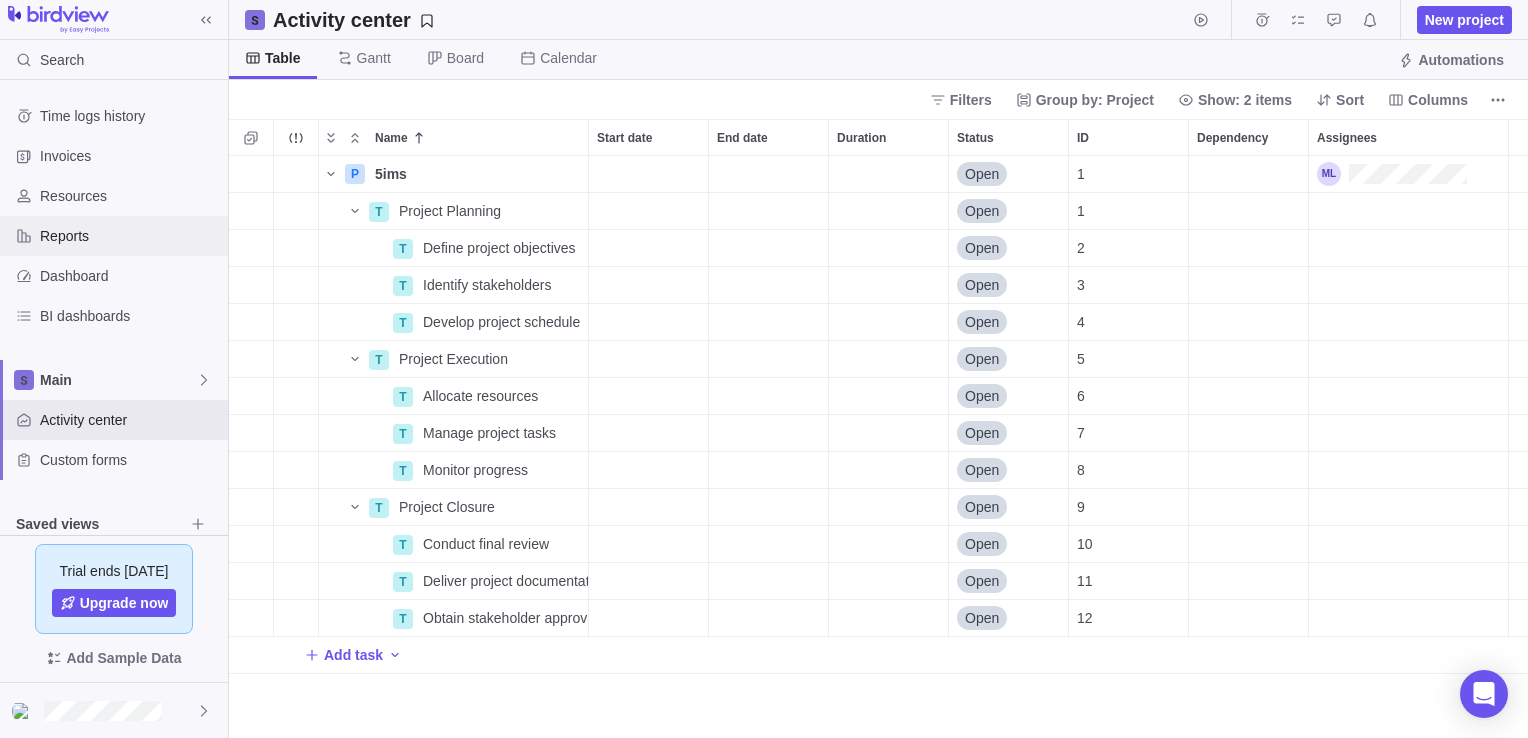 click on "Reports" at bounding box center (130, 236) 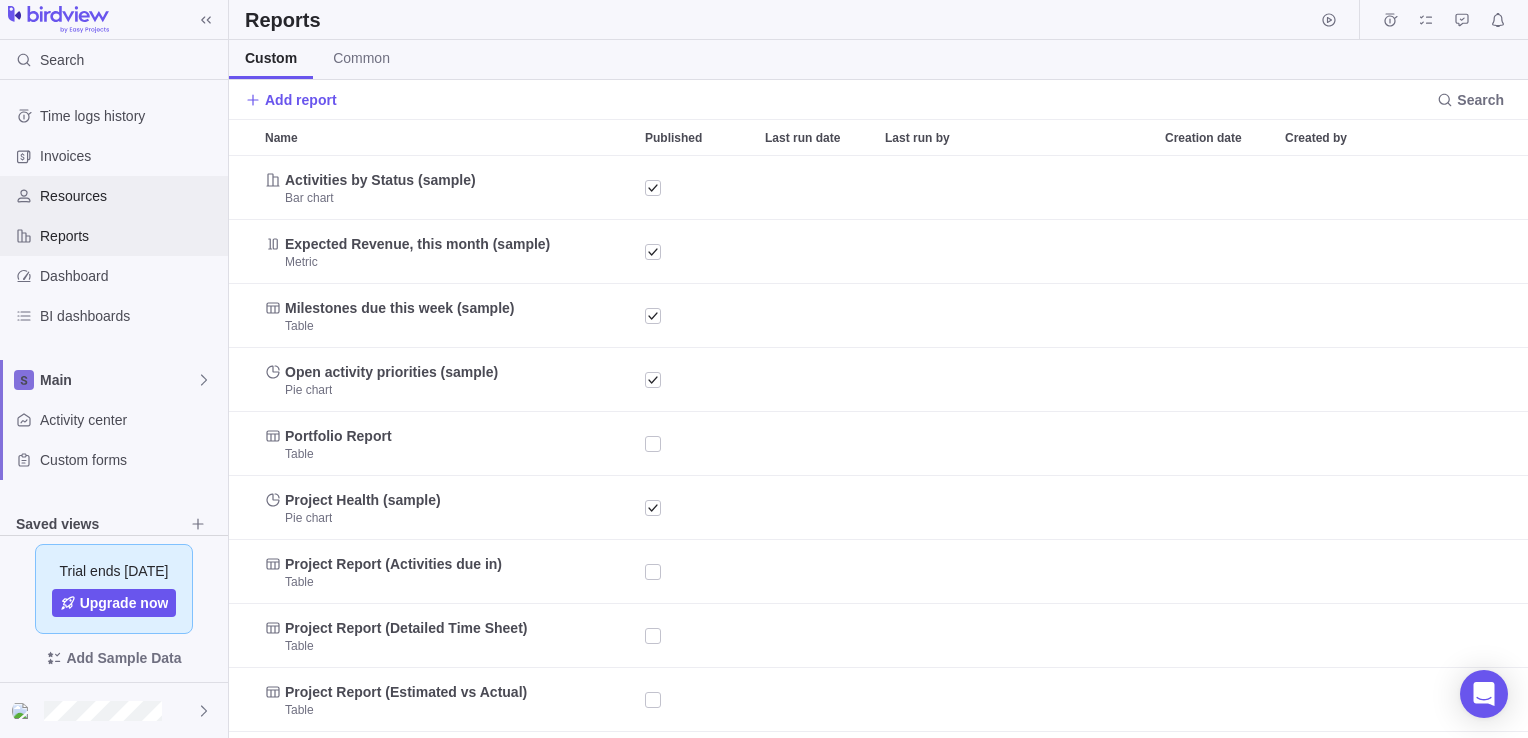 scroll, scrollTop: 16, scrollLeft: 16, axis: both 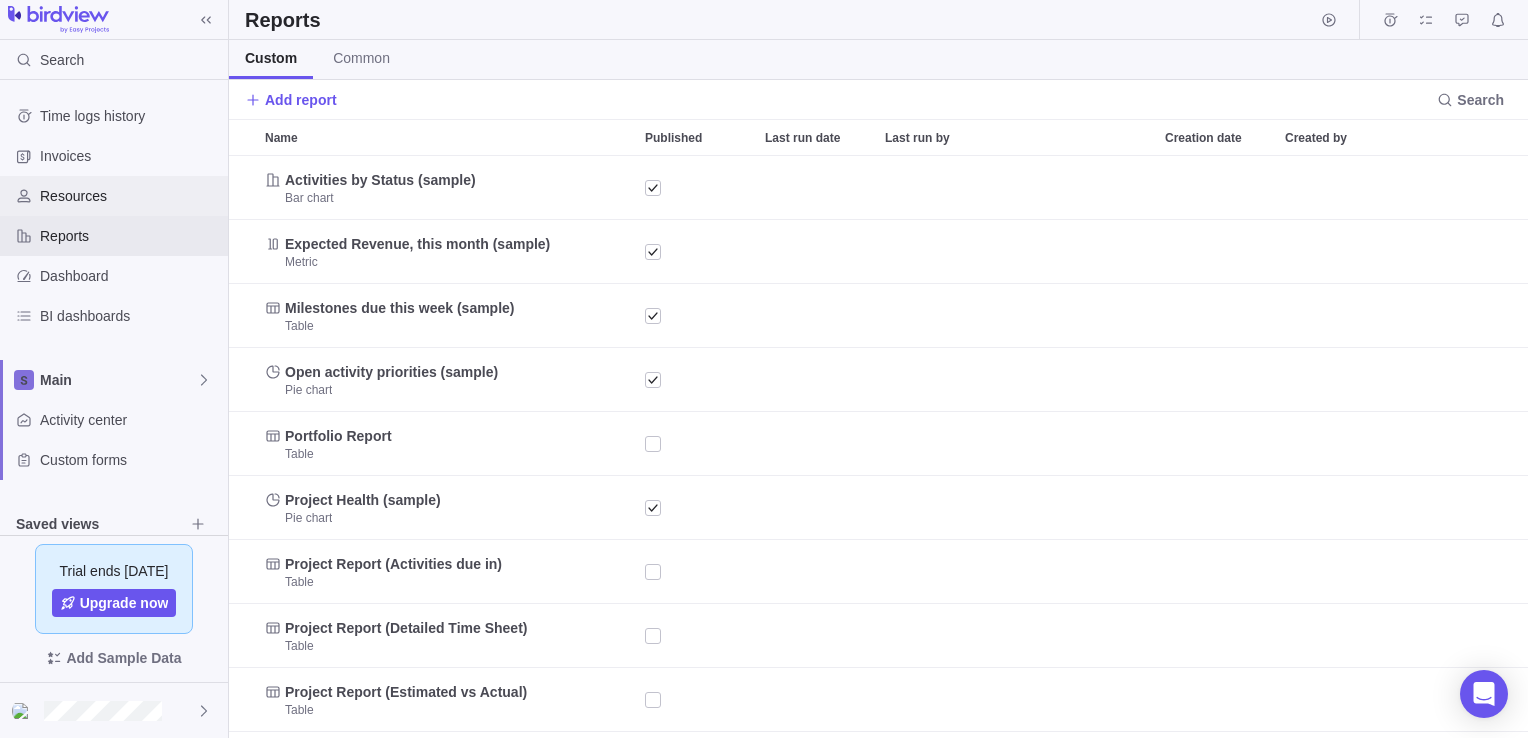 click on "Resources" at bounding box center [130, 196] 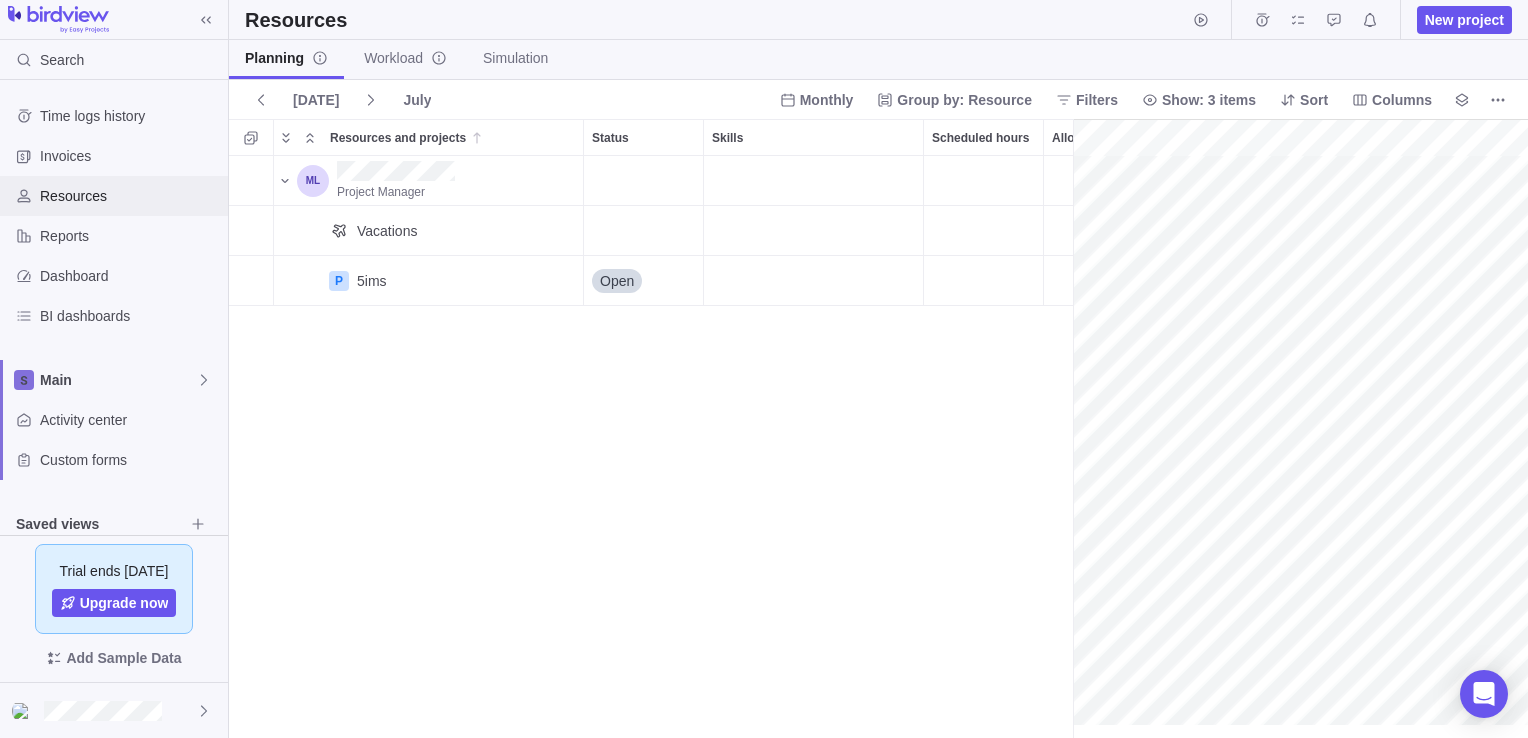 scroll, scrollTop: 16, scrollLeft: 15, axis: both 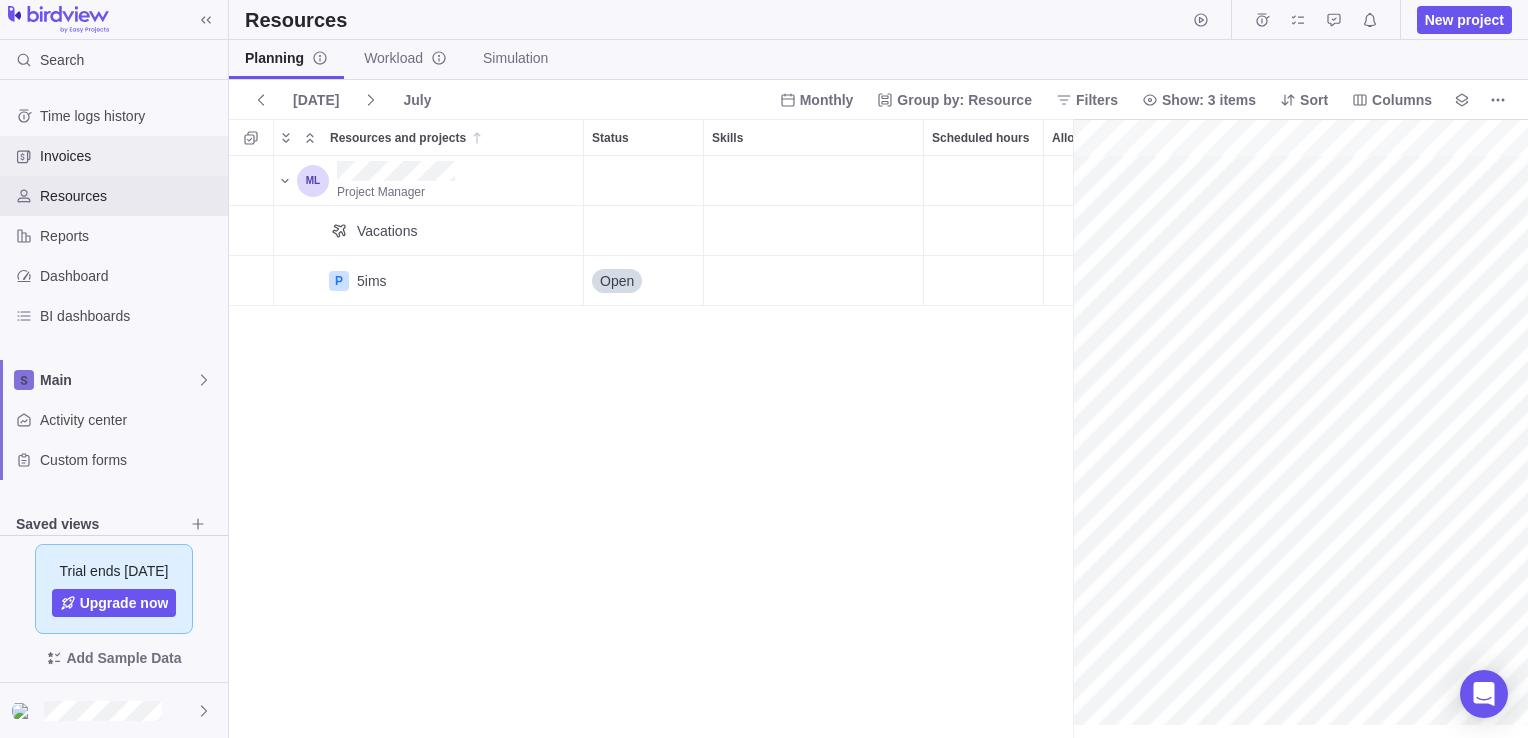click on "Invoices" at bounding box center (130, 156) 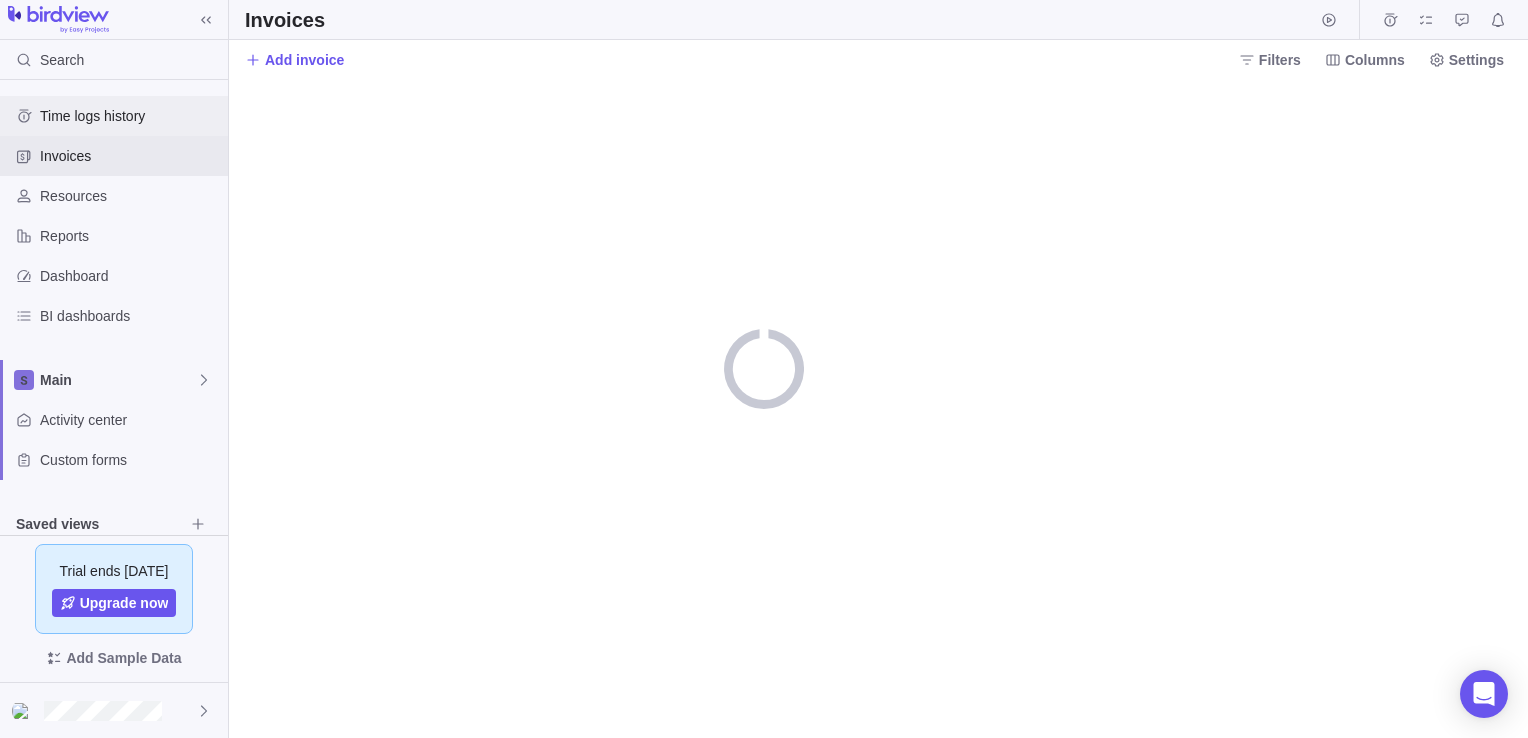 click on "Time logs history" at bounding box center (130, 116) 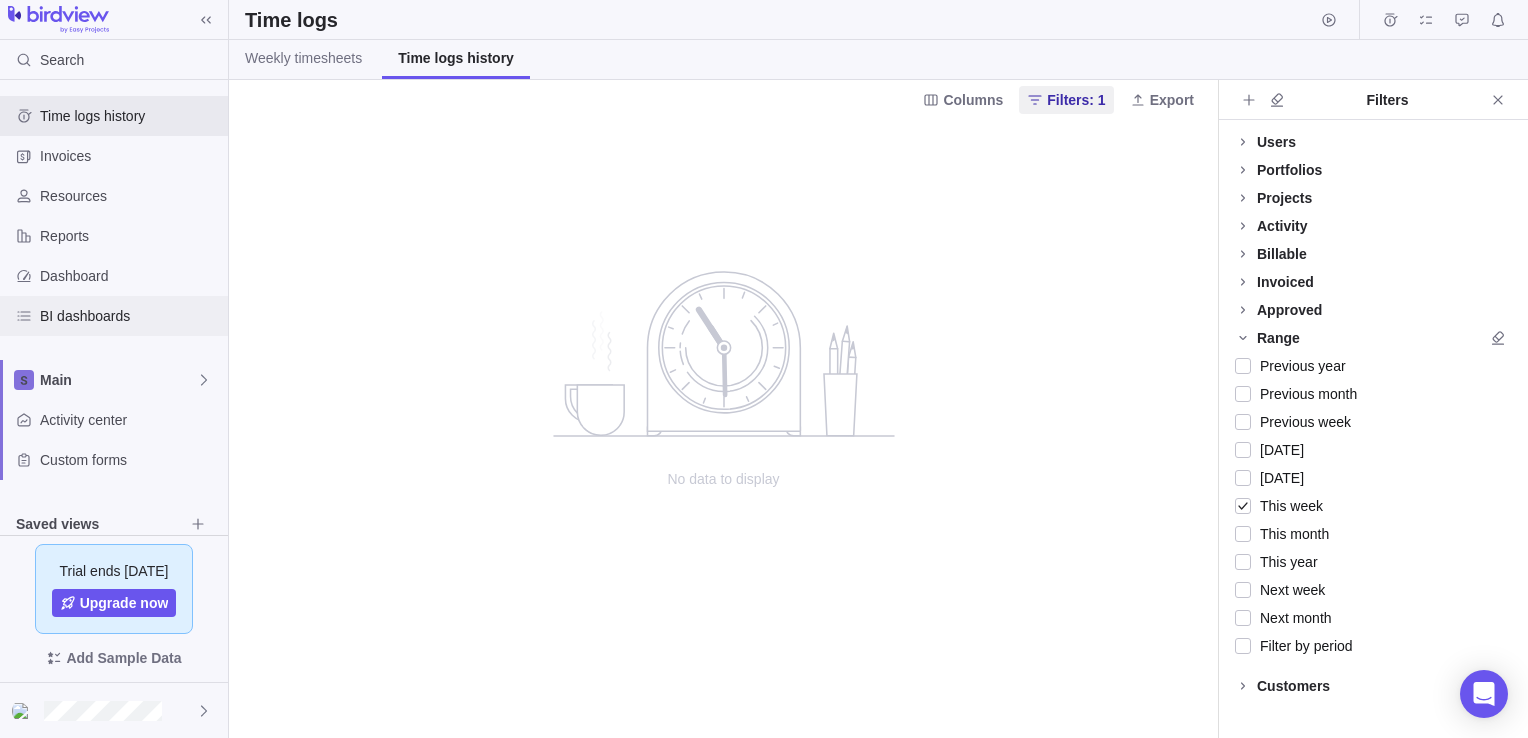 click on "BI dashboards" at bounding box center [114, 316] 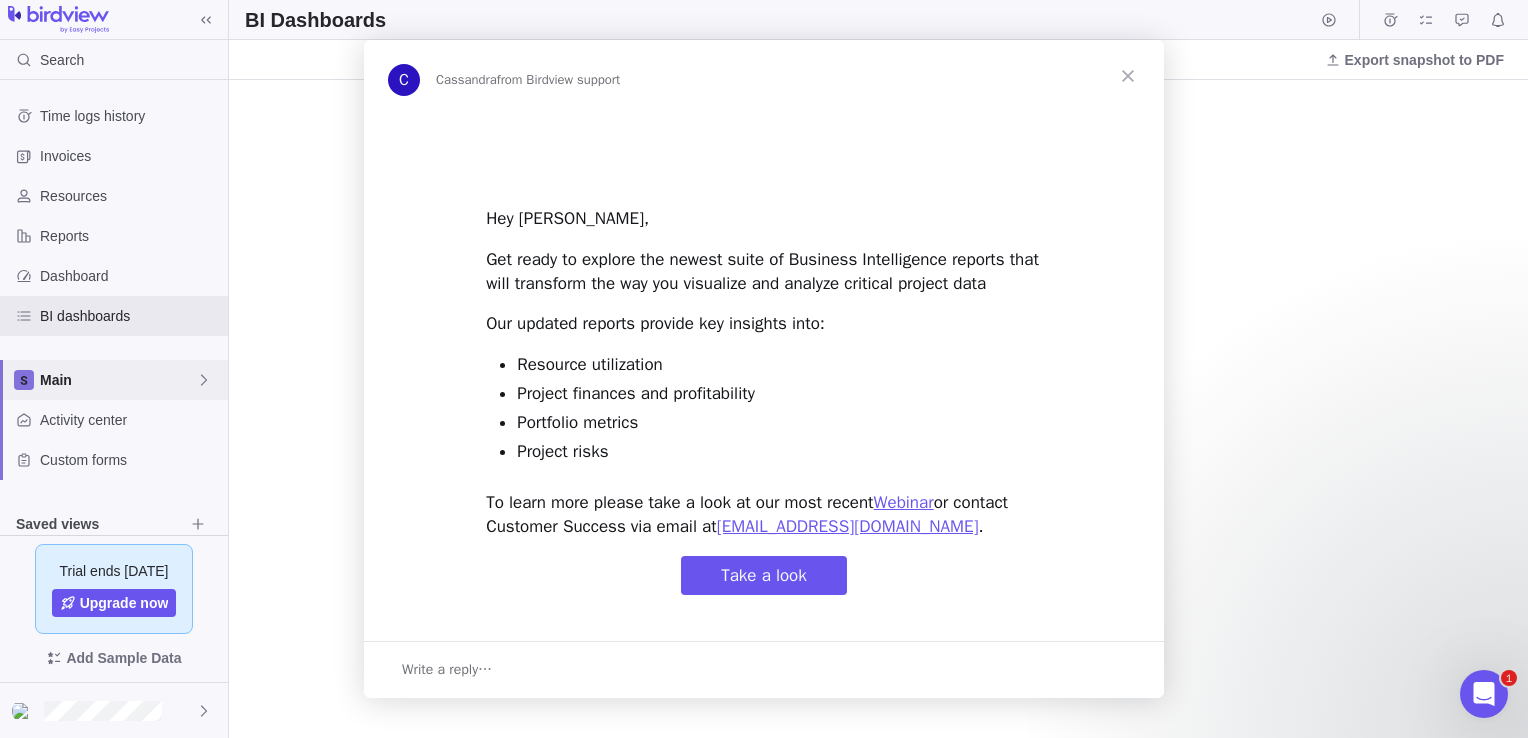 scroll, scrollTop: 0, scrollLeft: 0, axis: both 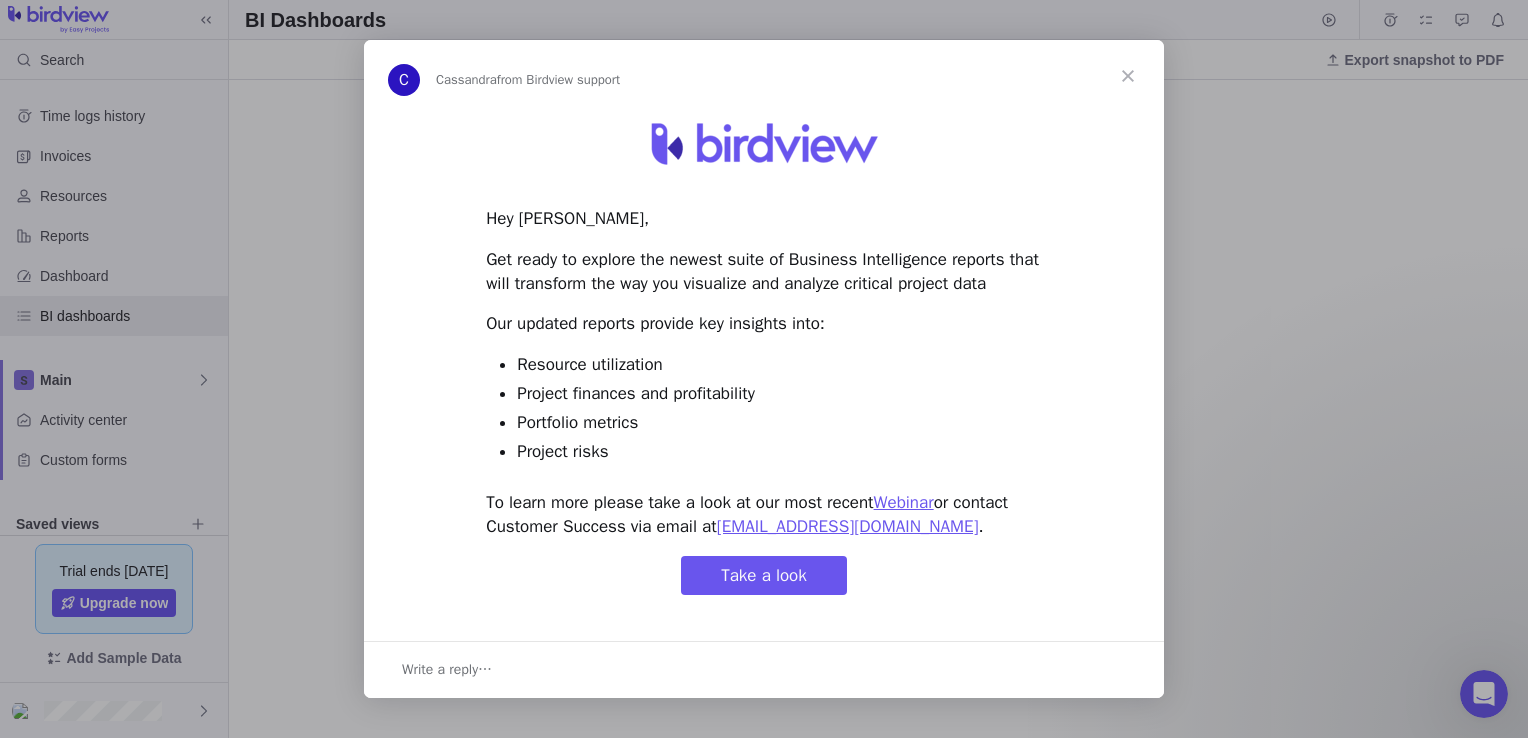 click at bounding box center [1128, 76] 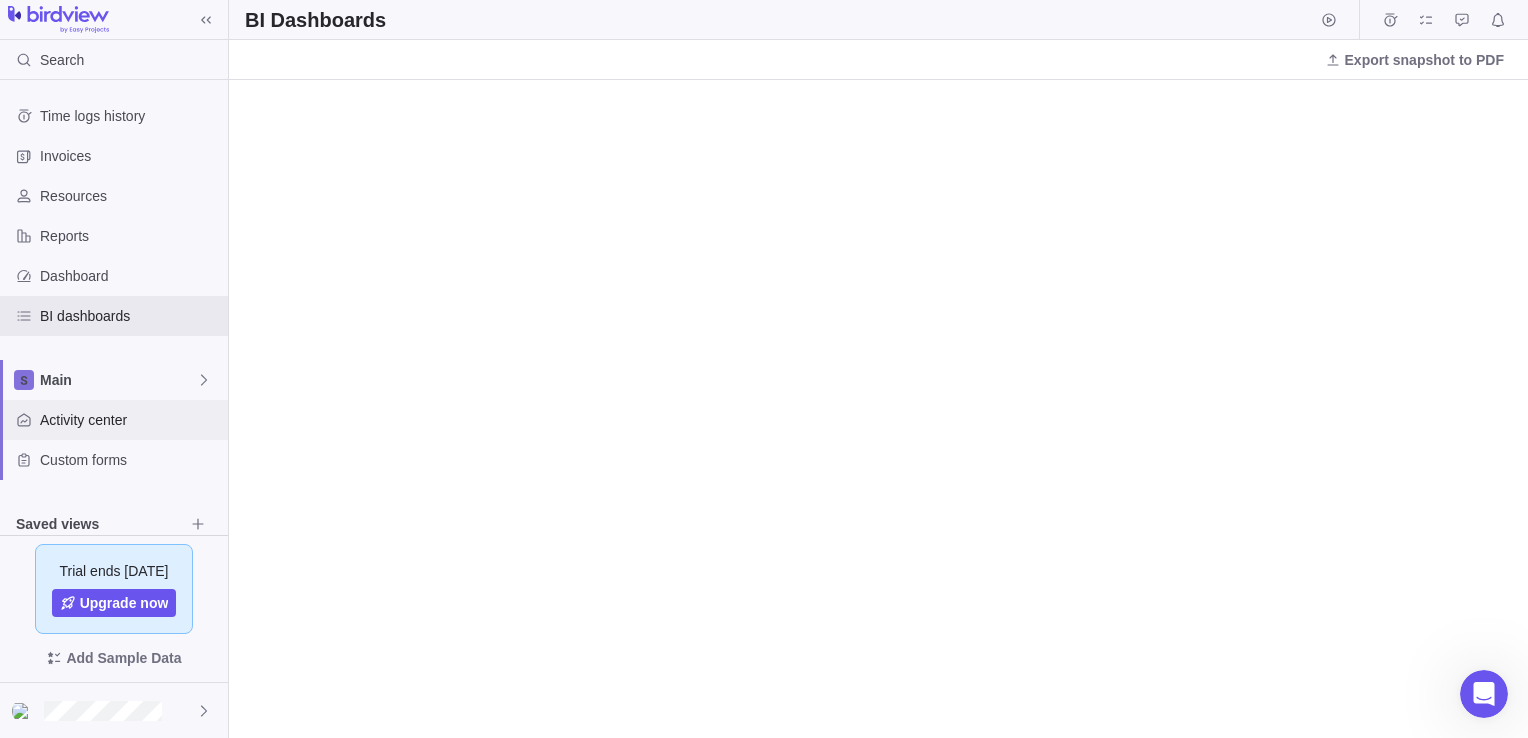 click on "Activity center" at bounding box center (114, 420) 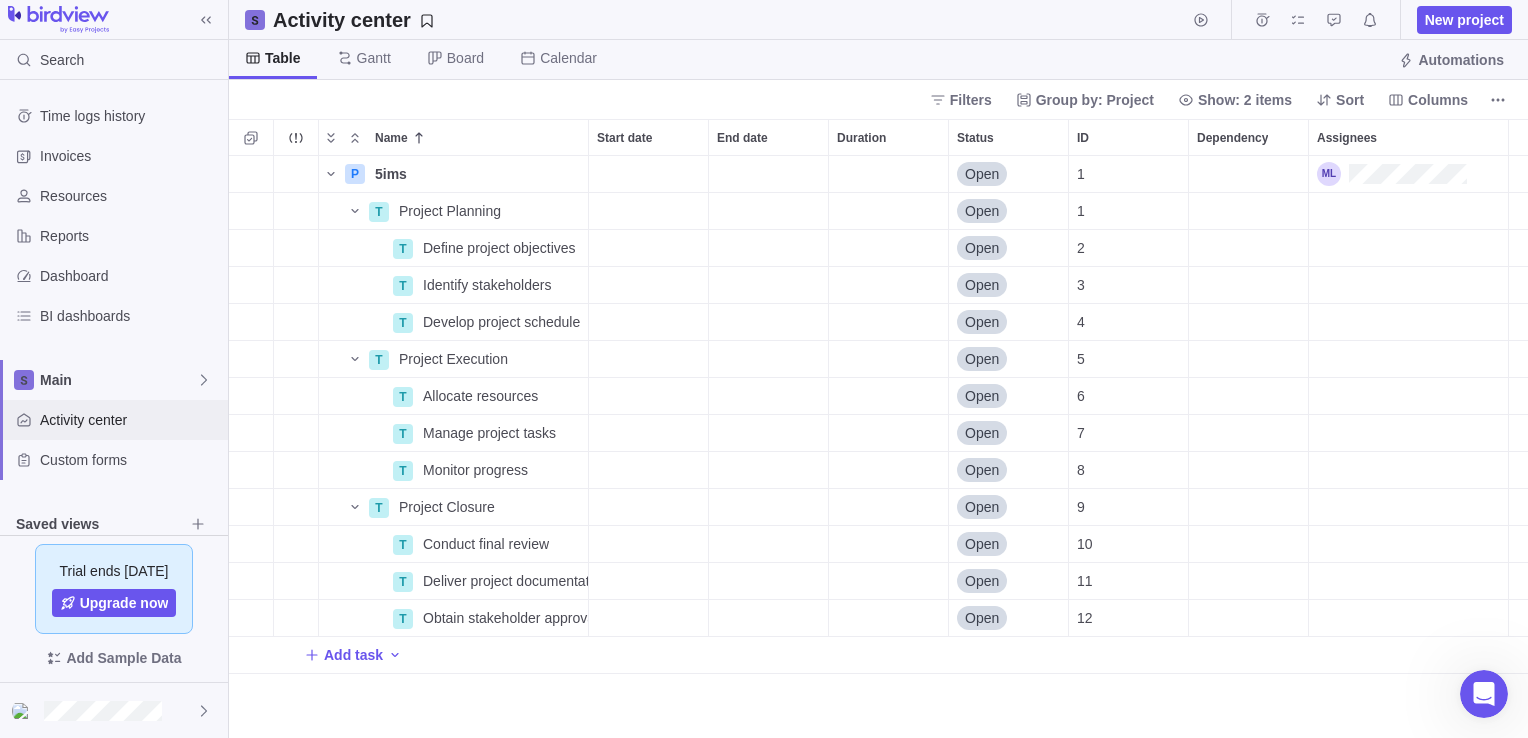 scroll, scrollTop: 16, scrollLeft: 16, axis: both 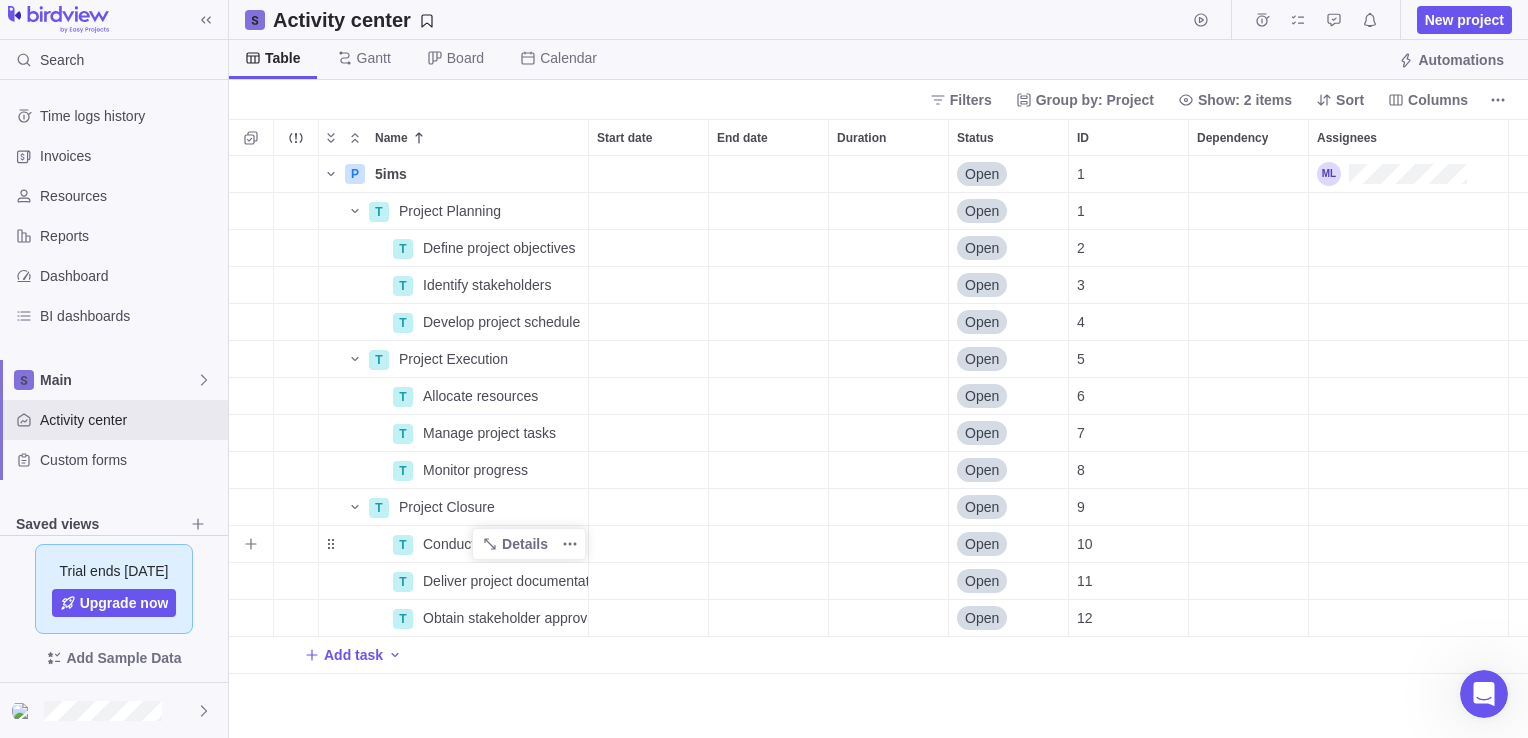 click on "T" at bounding box center [403, 545] 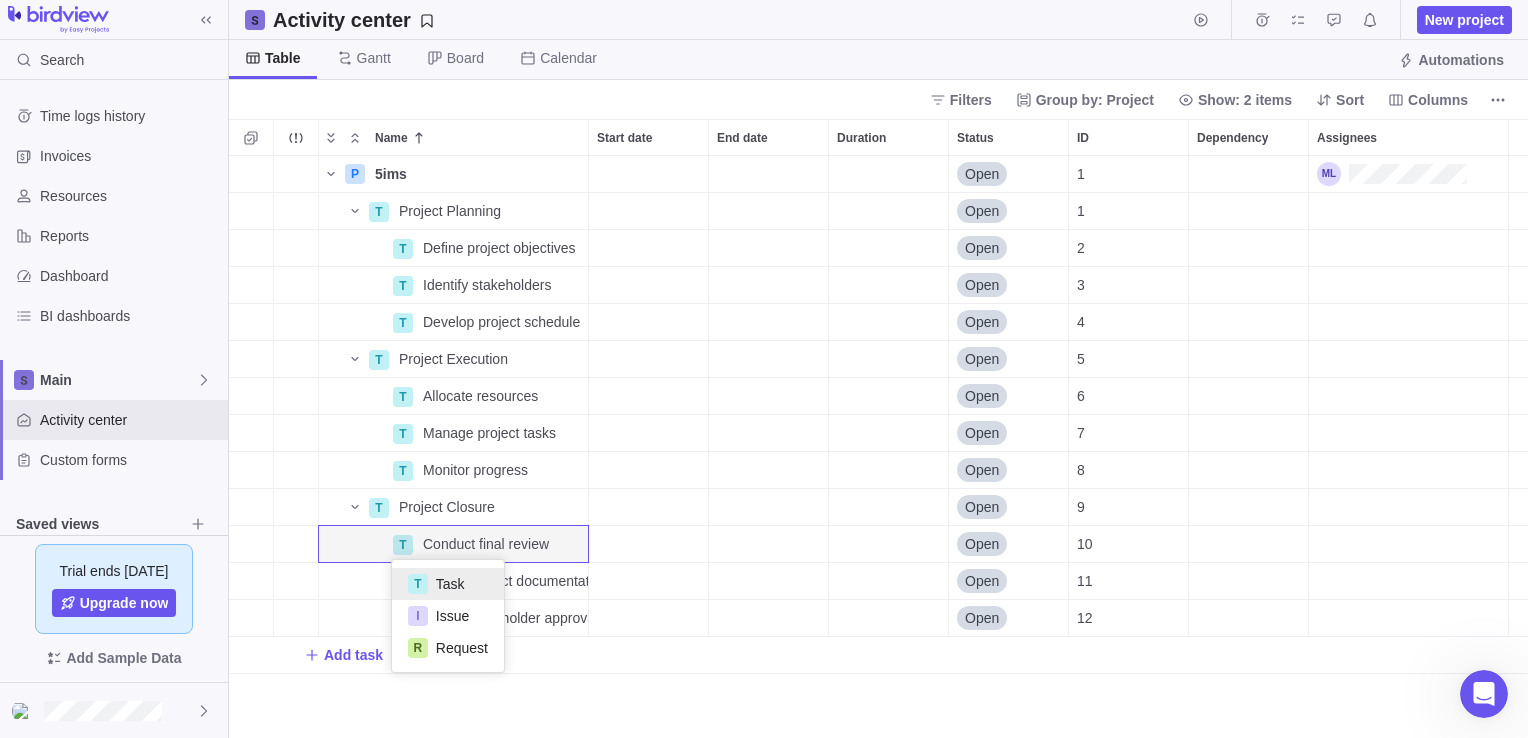 click on "Name Start date End date Duration Status ID Dependency Assignees P 5ims Details Open 1 T Project Planning Details Open 1 T Define project objectives Details Open 2 T Identify stakeholders Details Open 3 T Develop project schedule Details Open 4 T Project Execution Details Open 5 T Allocate resources Details Open 6 T Manage project tasks Details Open 7 T Monitor progress Details Open 8 T Project Closure Details Open 9 T Conduct final review Details Open 10 T Deliver project documentation Details Open 11 T Obtain stakeholder approval Details Open 12 Add task" at bounding box center [878, 428] 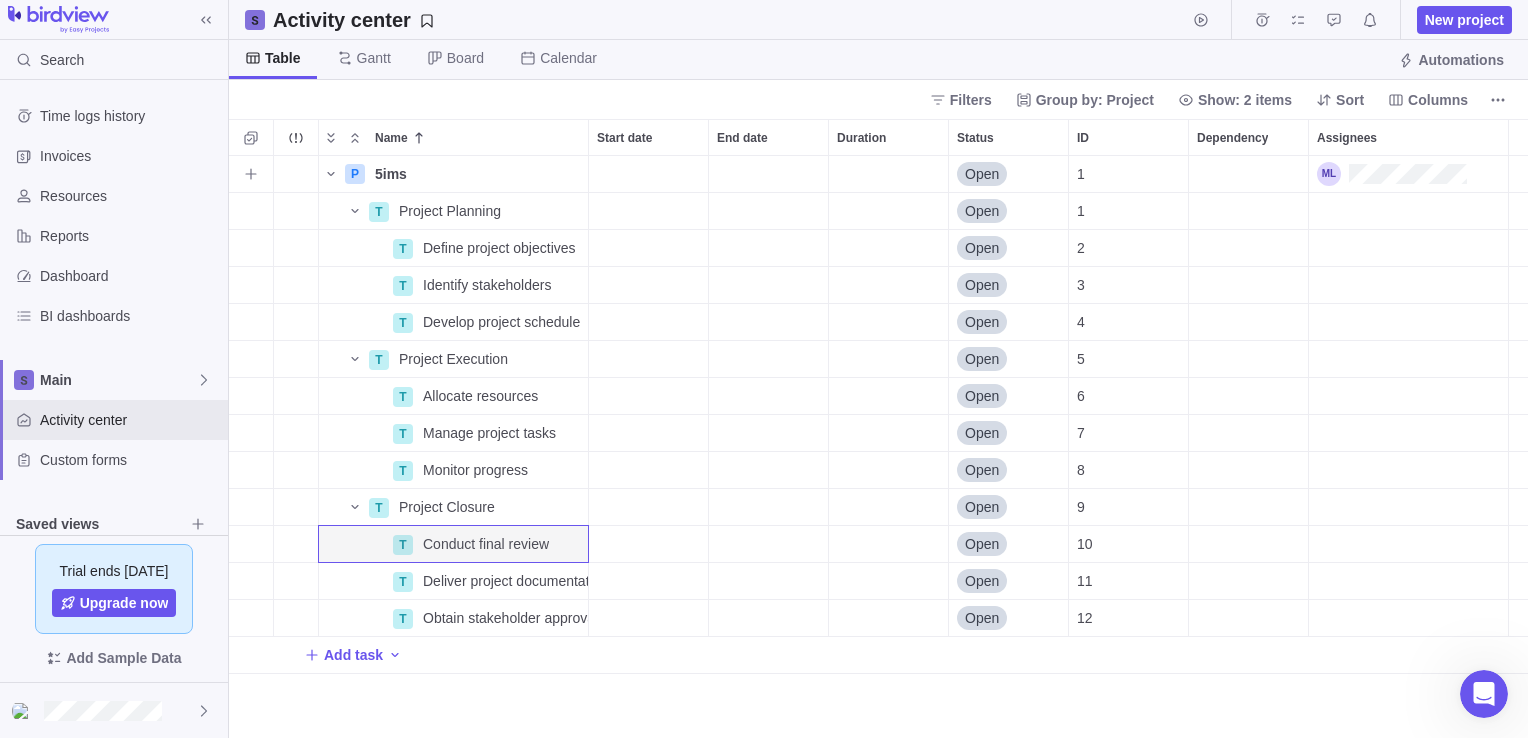 click on "Open" at bounding box center [982, 174] 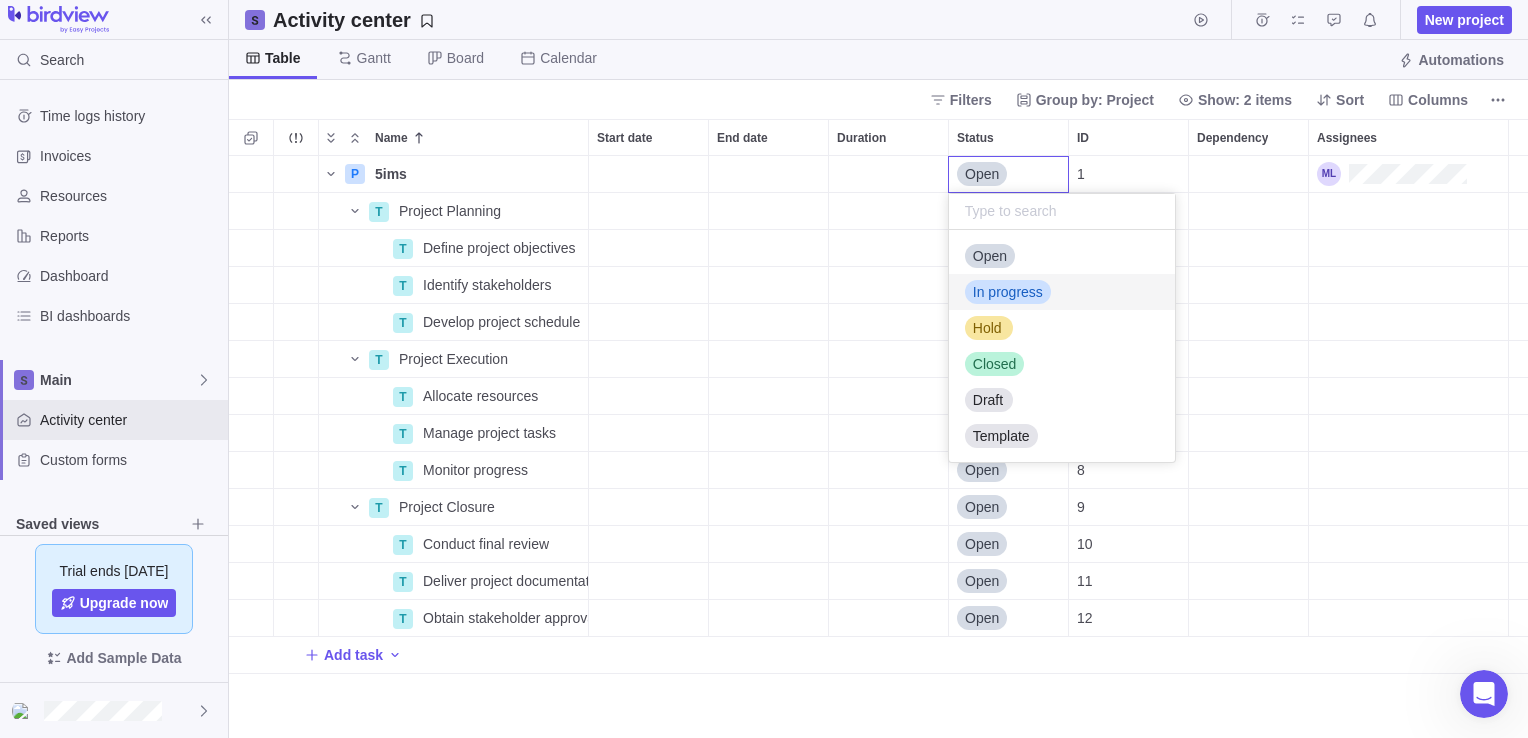 click on "In progress" at bounding box center (1008, 292) 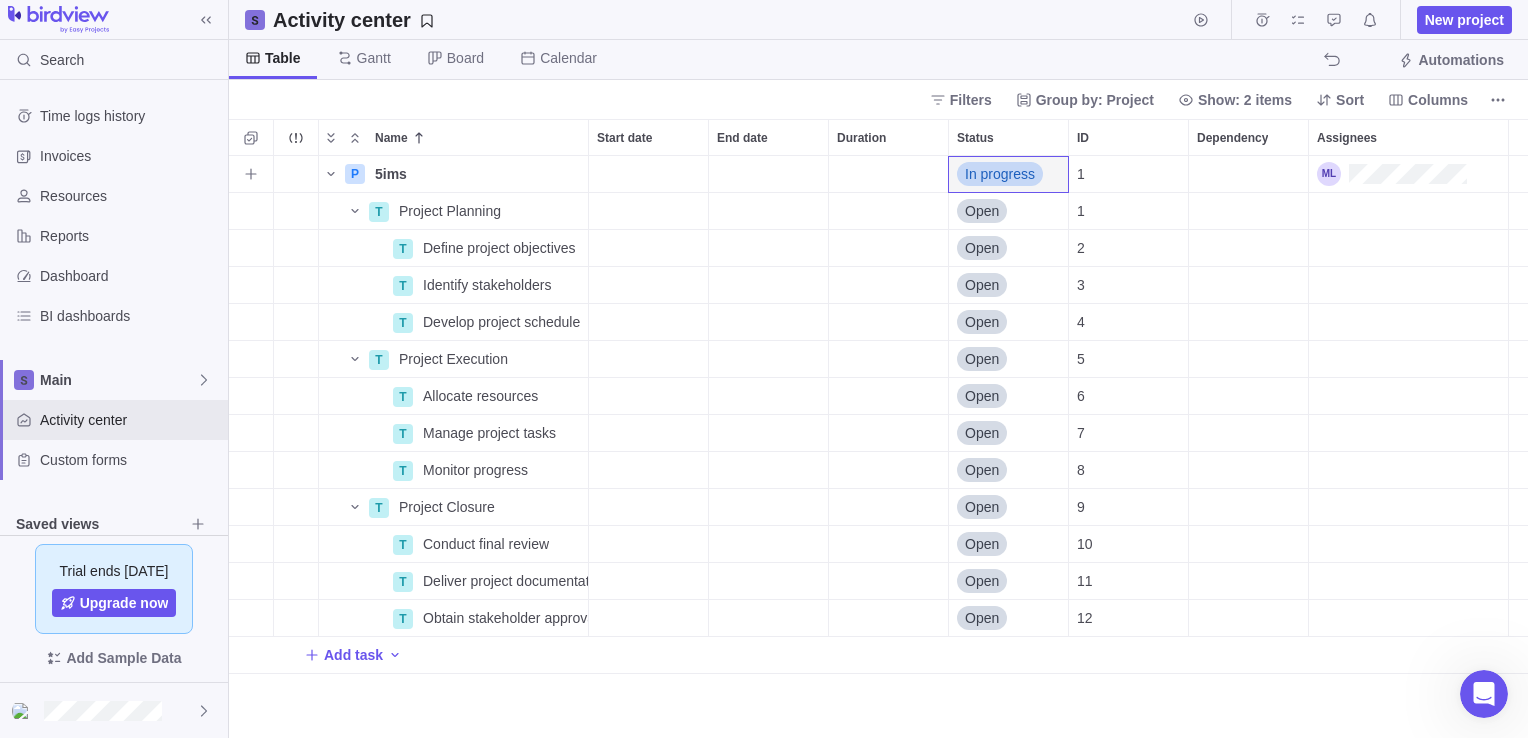 click on "1" at bounding box center [1128, 174] 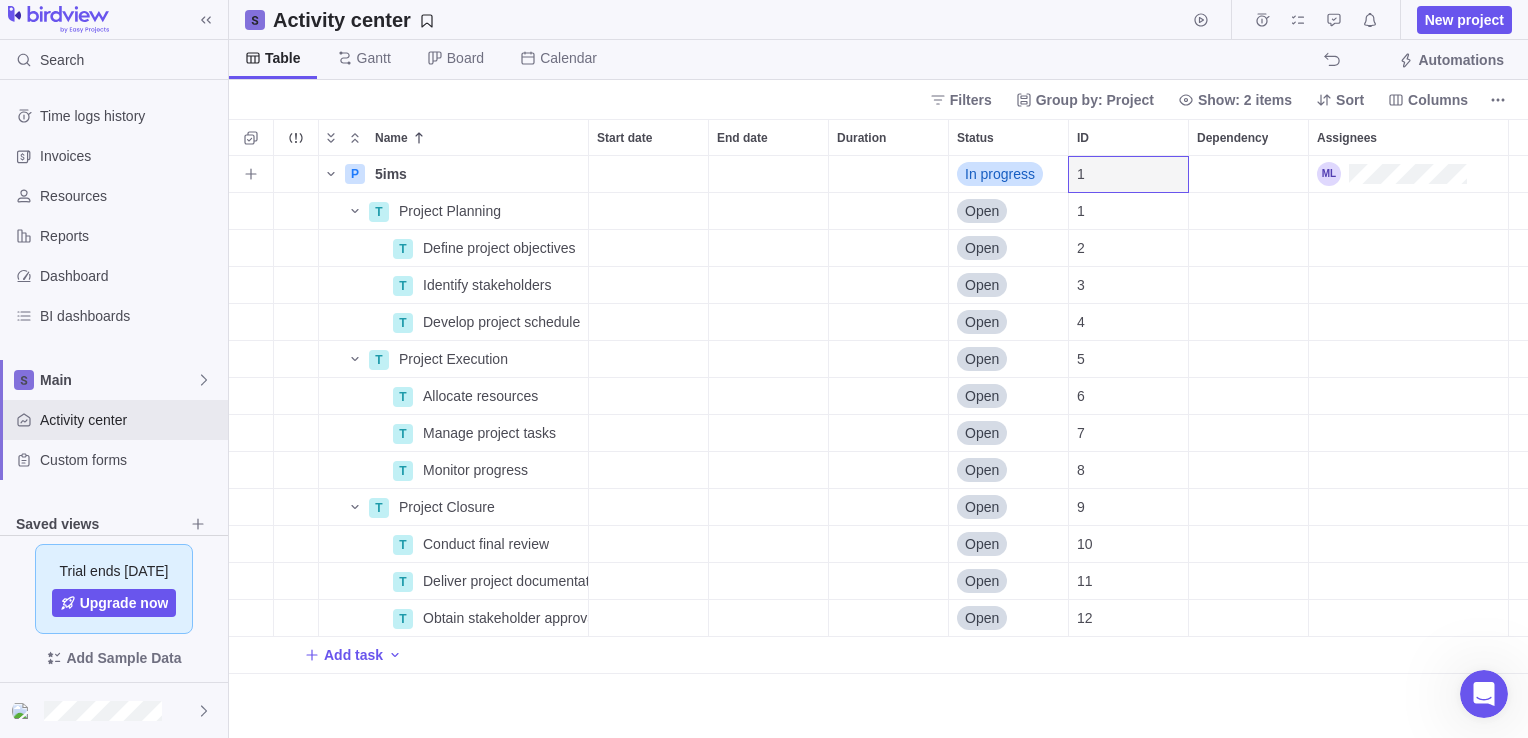 click at bounding box center [1248, 174] 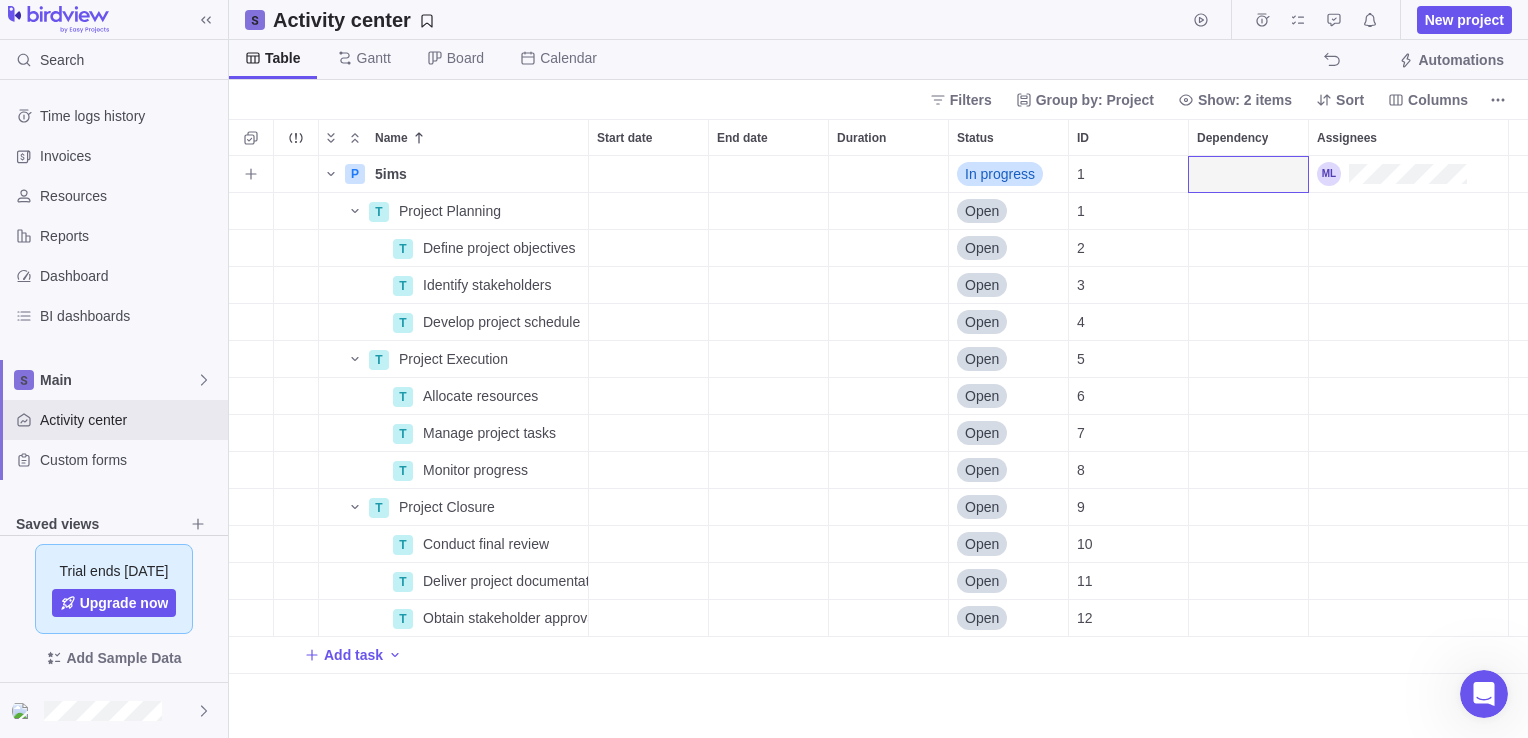 click at bounding box center [1248, 174] 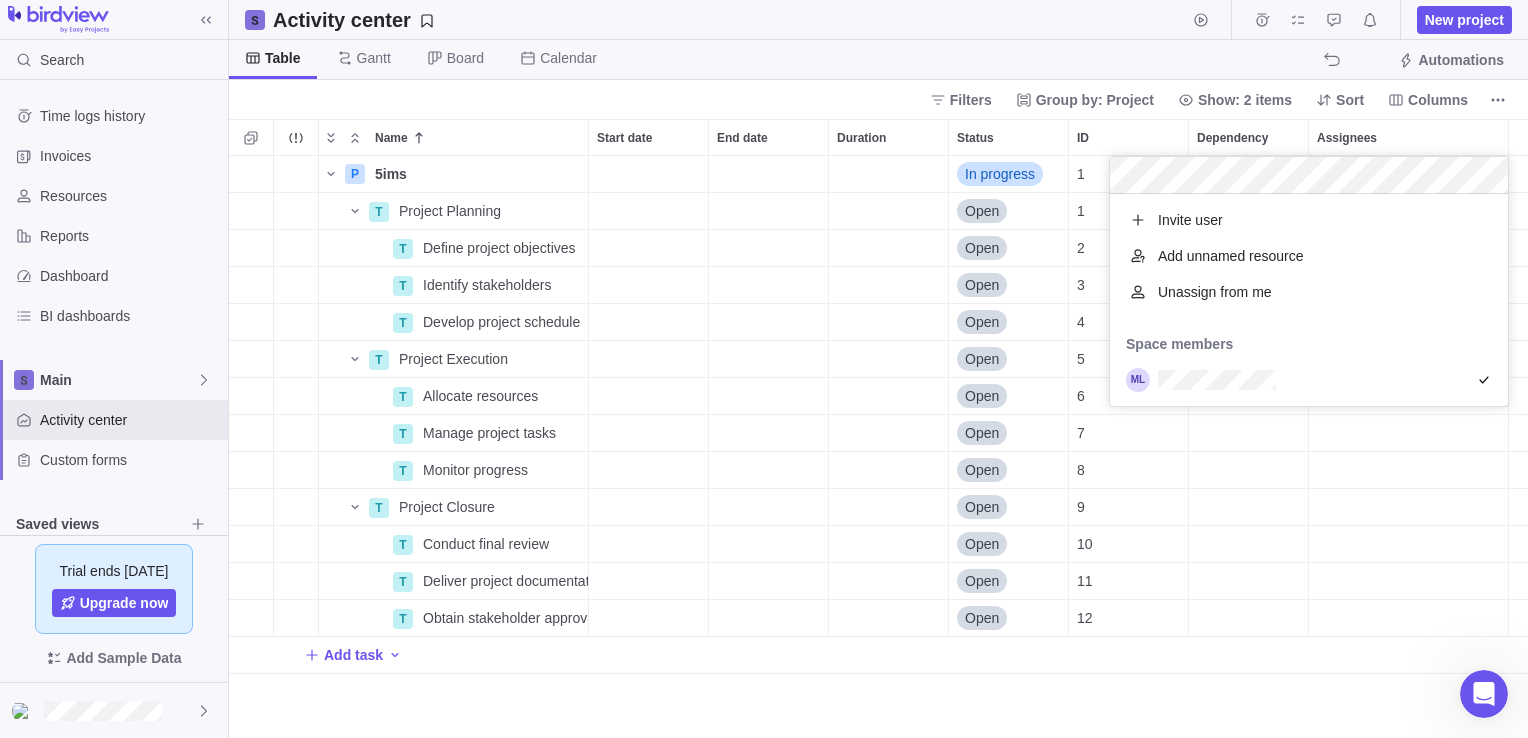scroll, scrollTop: 16, scrollLeft: 16, axis: both 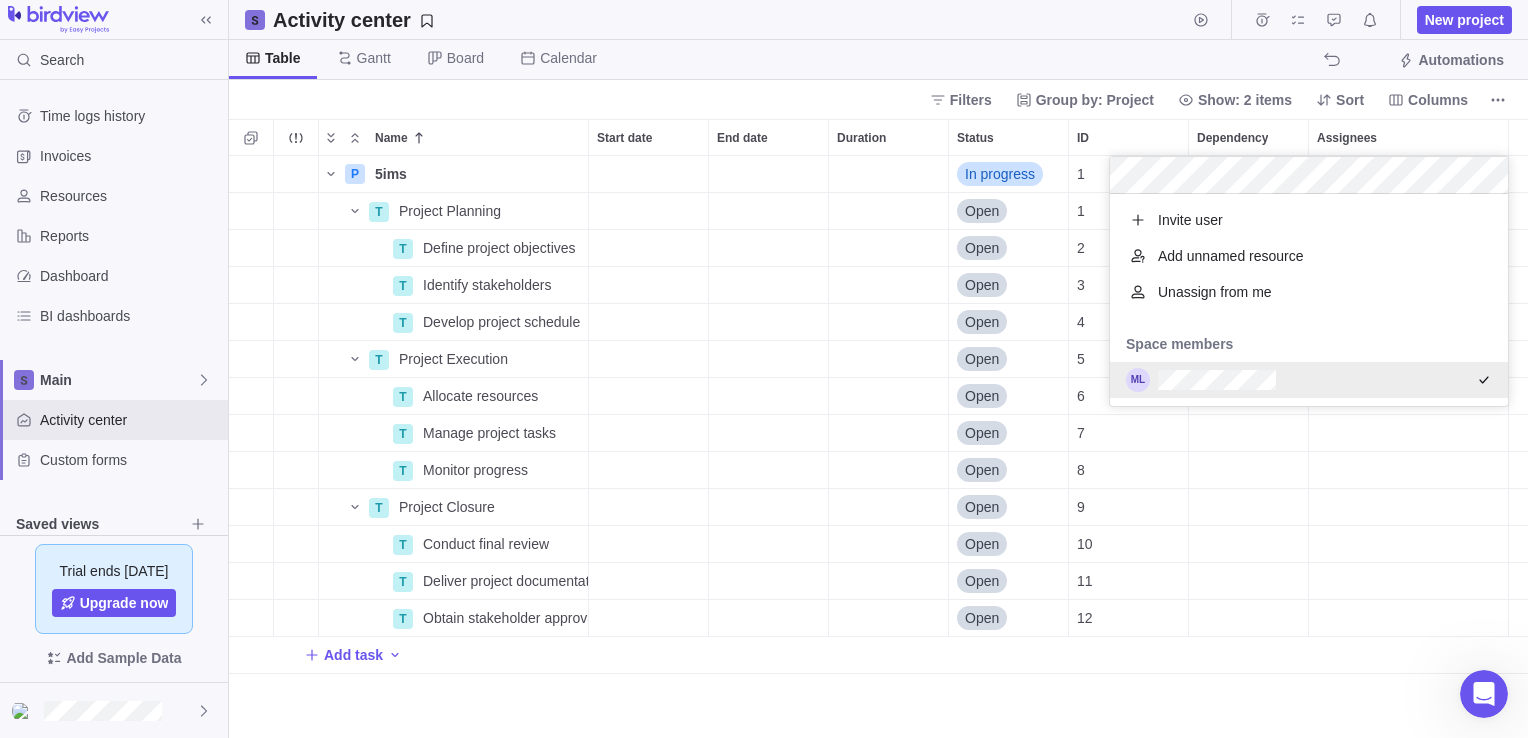 click on "Name Start date End date Duration Status ID Dependency Assignees P 5ims Details In progress 1 T Project Planning Details Open 1 T Define project objectives Details Open 2 T Identify stakeholders Details Open 3 T Develop project schedule Details Open 4 T Project Execution Details Open 5 T Allocate resources Details Open 6 T Manage project tasks Details Open 7 T Monitor progress Details Open 8 T Project Closure Details Open 9 T Conduct final review Details Open 10 T Deliver project documentation Details Open 11 T Obtain stakeholder approval Details Open 12 Add task" at bounding box center [878, 428] 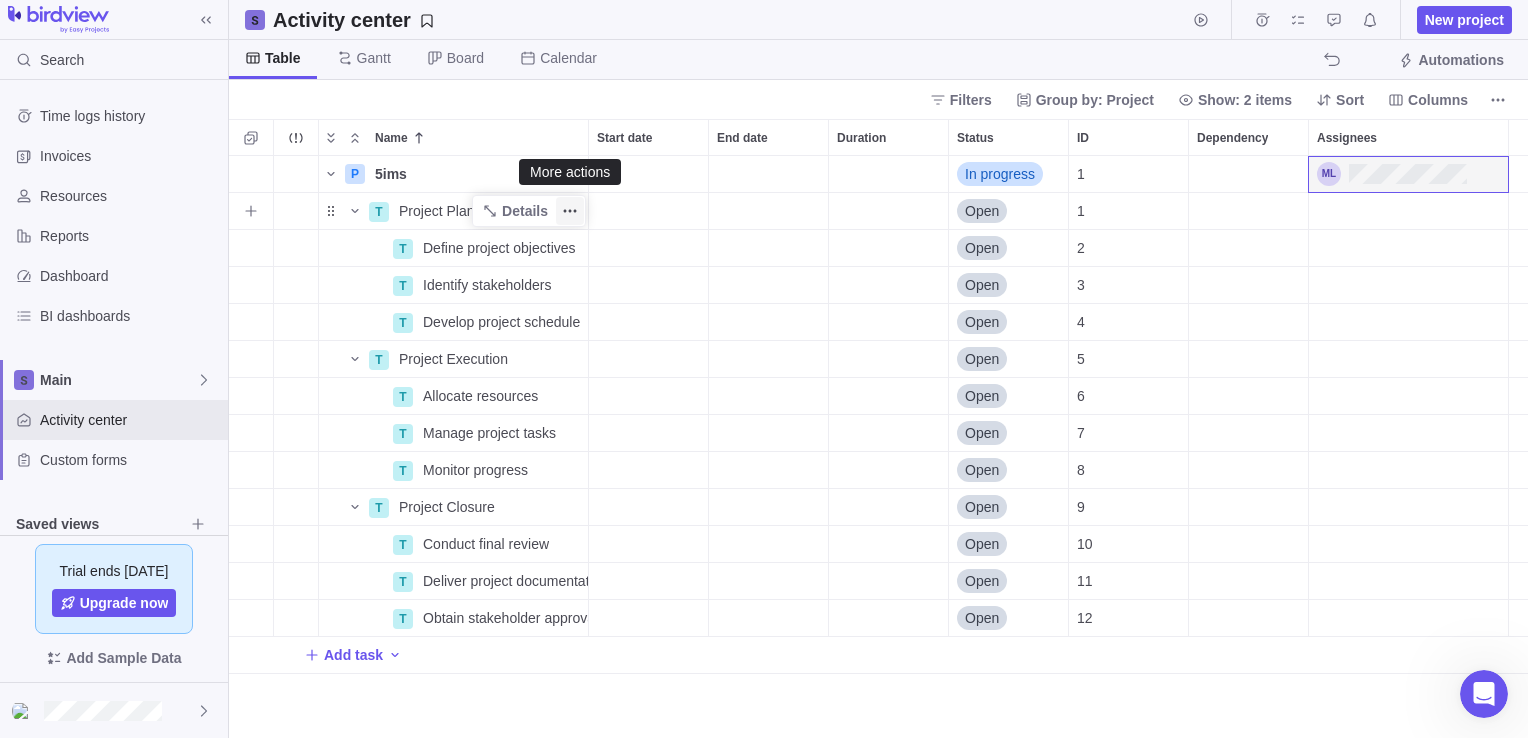 click 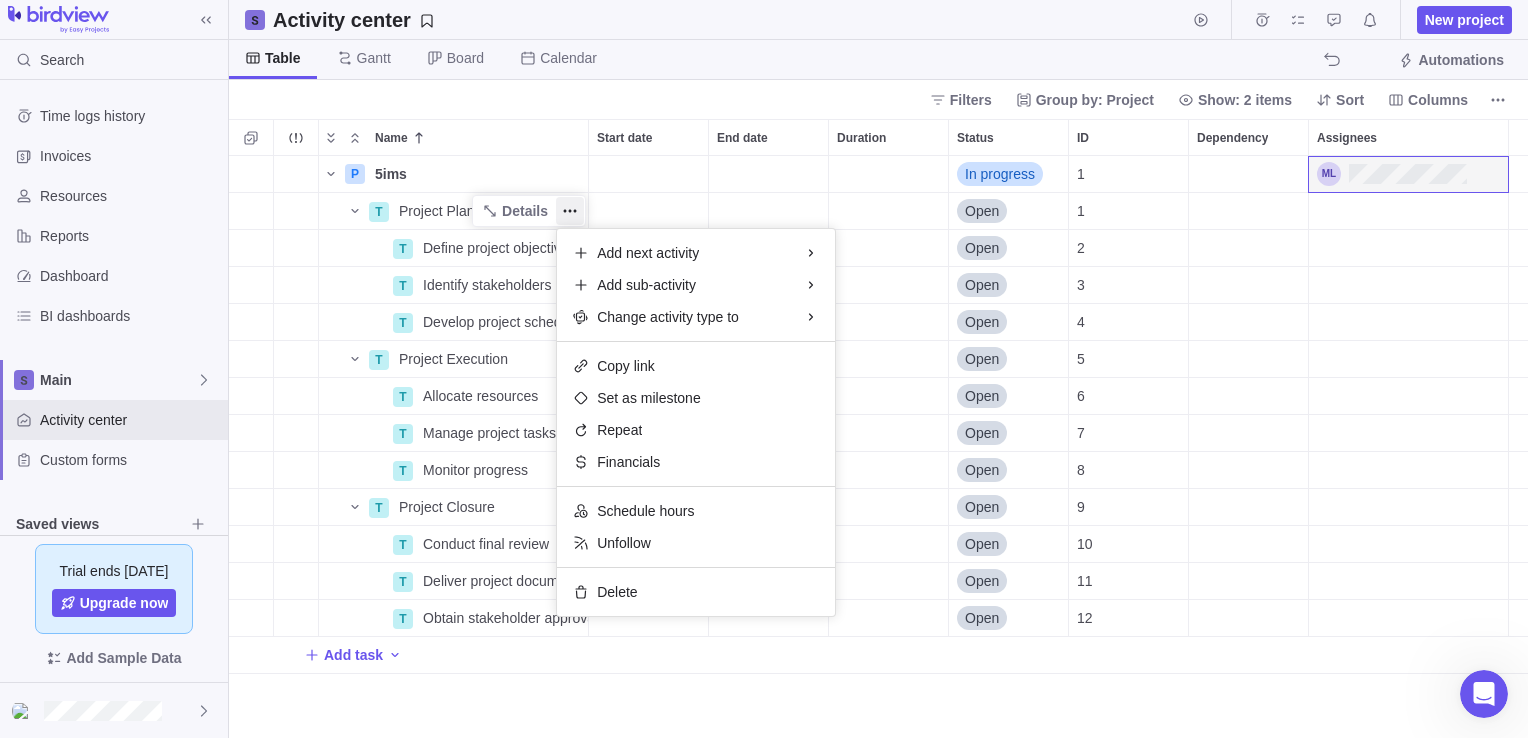 click on "Search Time logs history Invoices Resources Reports Dashboard BI dashboards Main Activity center Custom forms Saved views Get Started Project Financials Flat Fee Project Financials T&M Upcoming Milestones Trial ends [DATE] Upgrade now Add Sample Data Activity center New project Table [PERSON_NAME] Board Calendar Automations Filters Group by: Project Show: 2 items Sort Columns Name Start date End date Duration Status ID Dependency Assignees P 5ims Details In progress 1 T Project Planning Details Open 1 T Define project objectives Details Open 2 T Identify stakeholders Details Open 3 T Develop project schedule Details Open 4 T Project Execution Details Open 5 T Allocate resources Details Open 6 T Manage project tasks Details Open 7 T Monitor progress Details Open 8 T Project Closure Details Open 9 T Conduct final review Details Open 10 T Deliver project documentation Details Open 11 T Obtain stakeholder approval Details Open 12 Add task Filters Activity status Default Workflow Project status [DATE] (" at bounding box center [764, 369] 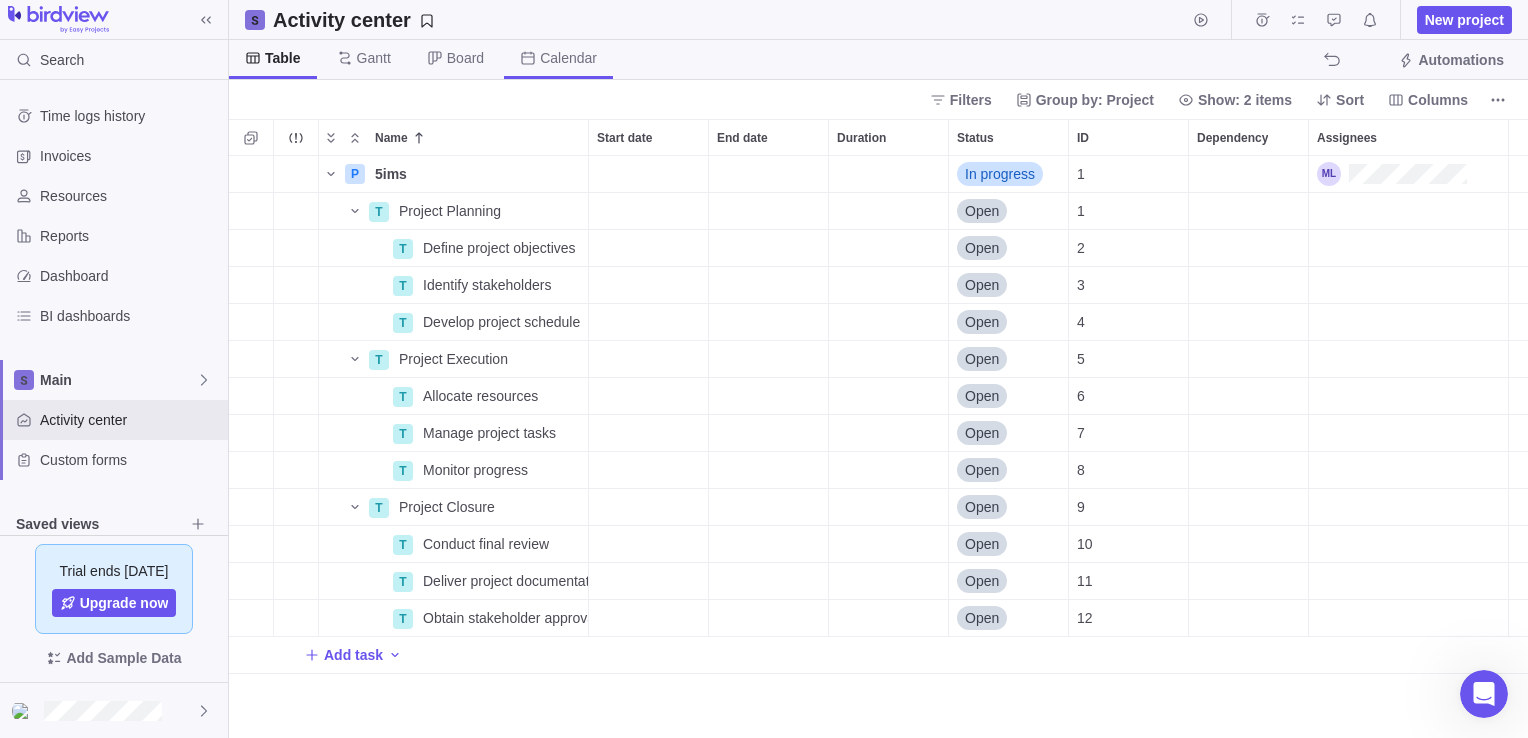 click on "Calendar" at bounding box center (558, 59) 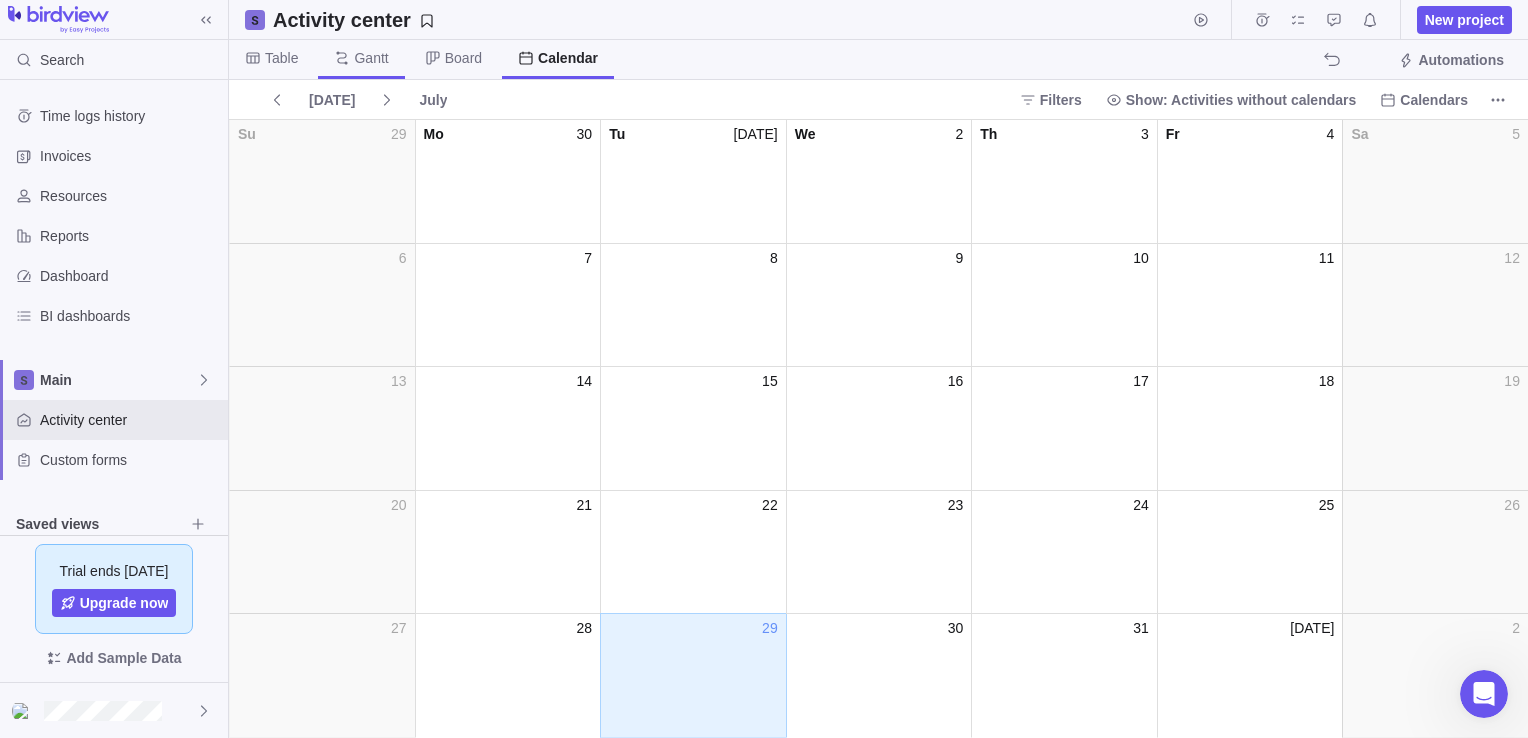 click on "Gantt" at bounding box center [371, 58] 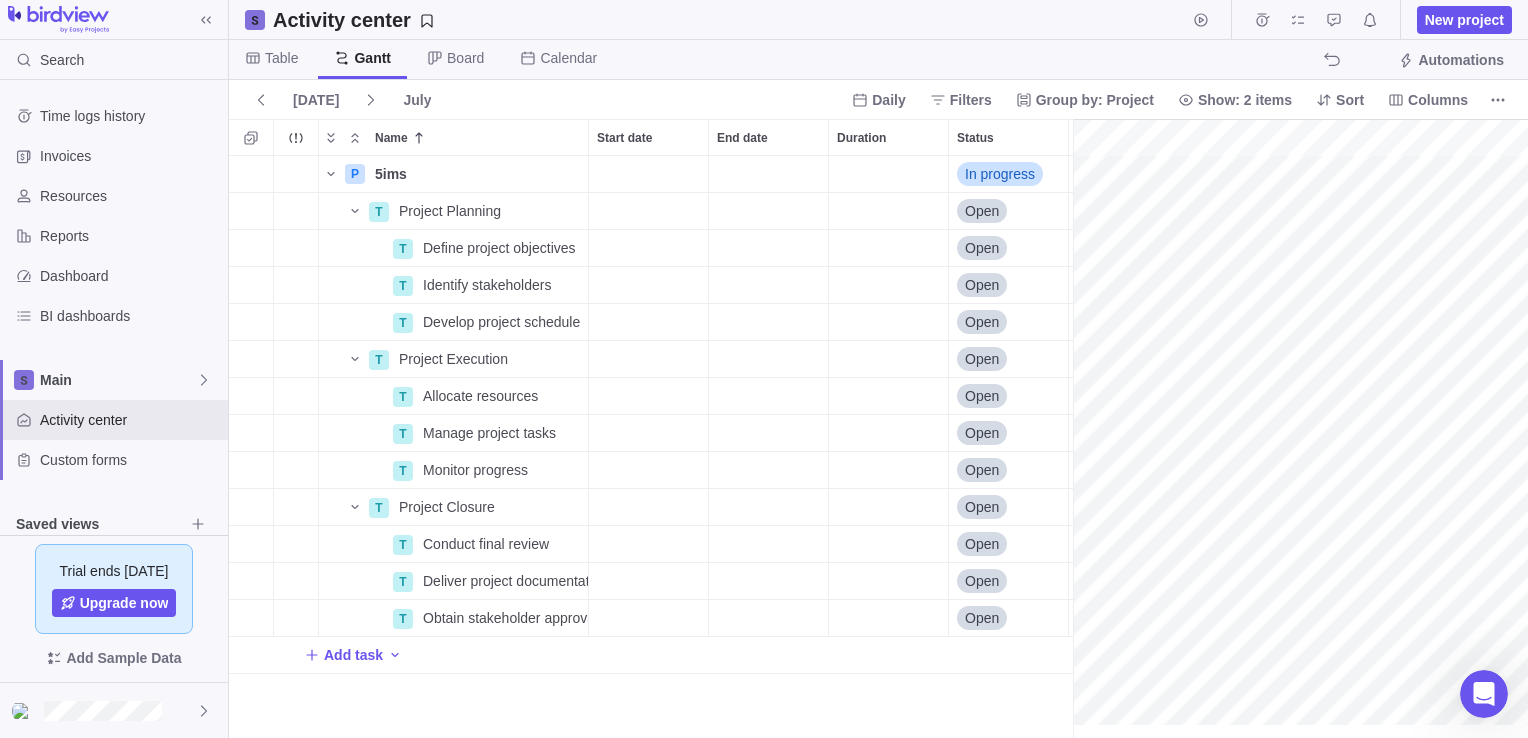 scroll, scrollTop: 16, scrollLeft: 15, axis: both 